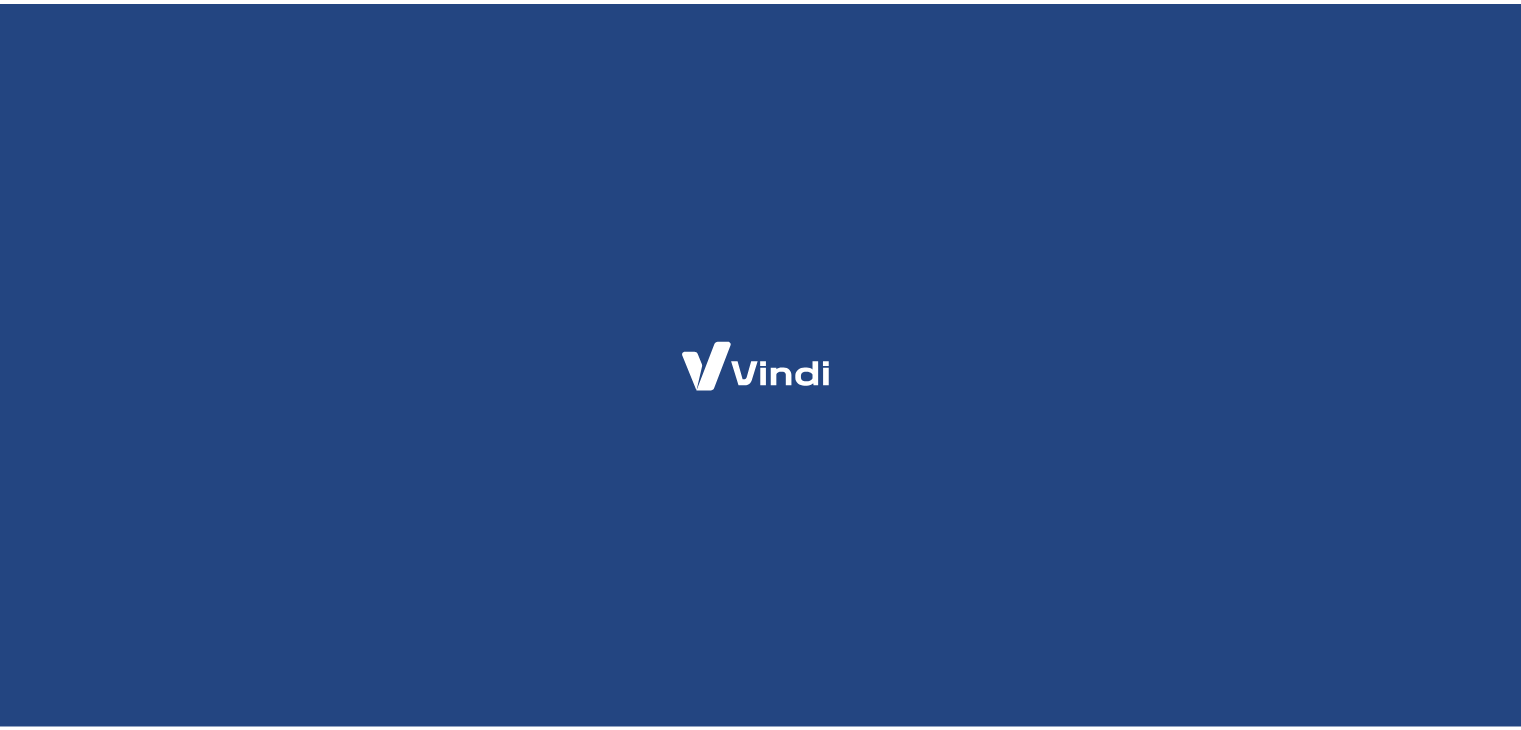 scroll, scrollTop: 0, scrollLeft: 0, axis: both 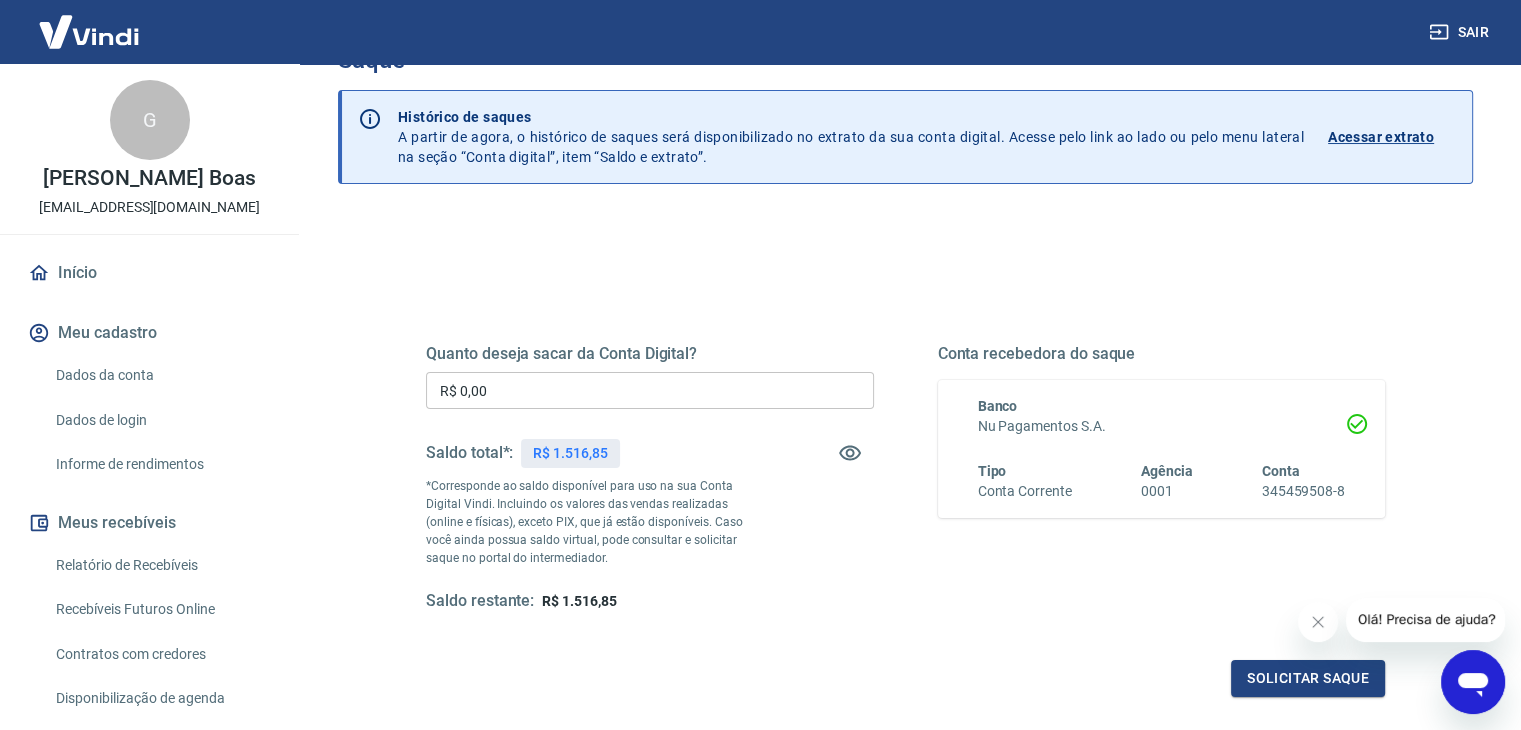 click 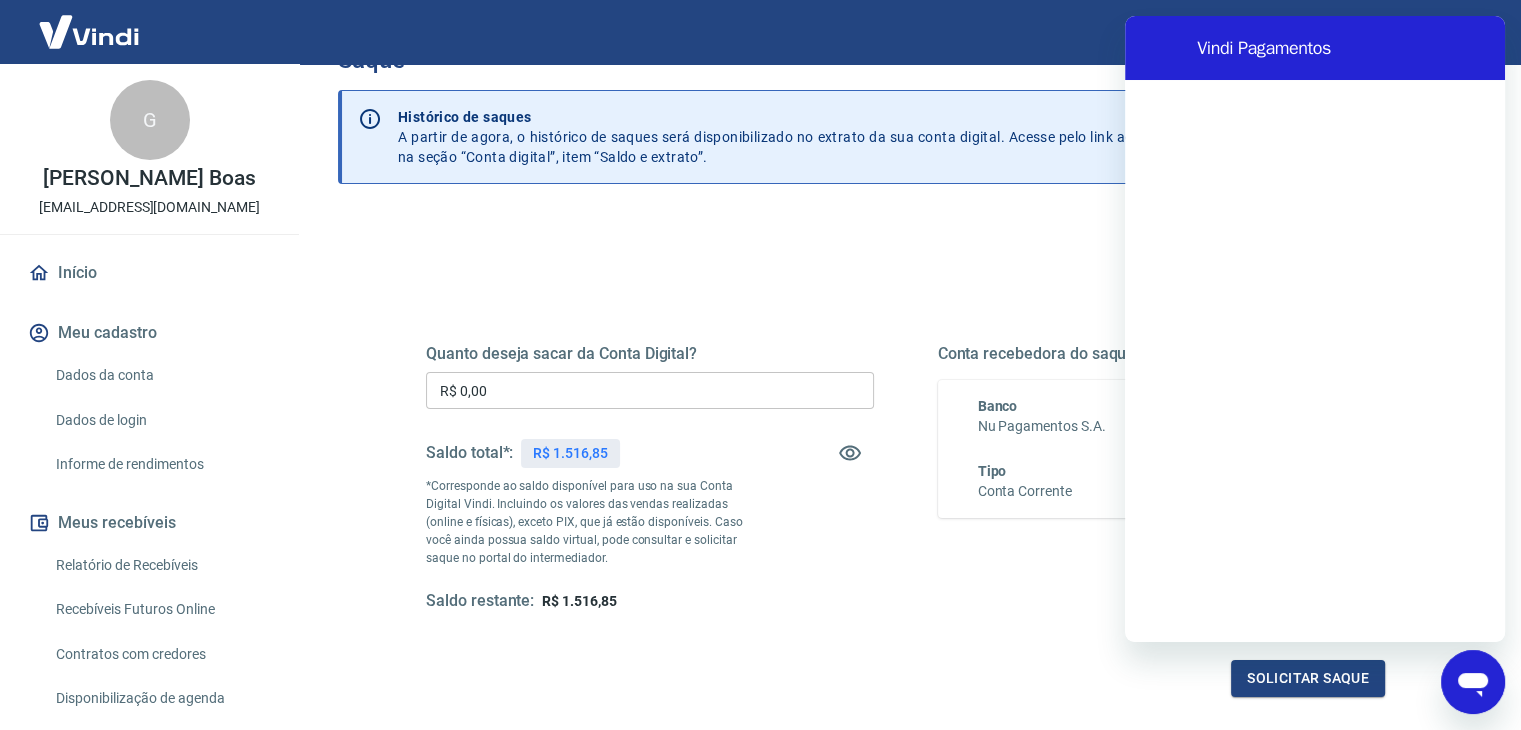 scroll, scrollTop: 0, scrollLeft: 0, axis: both 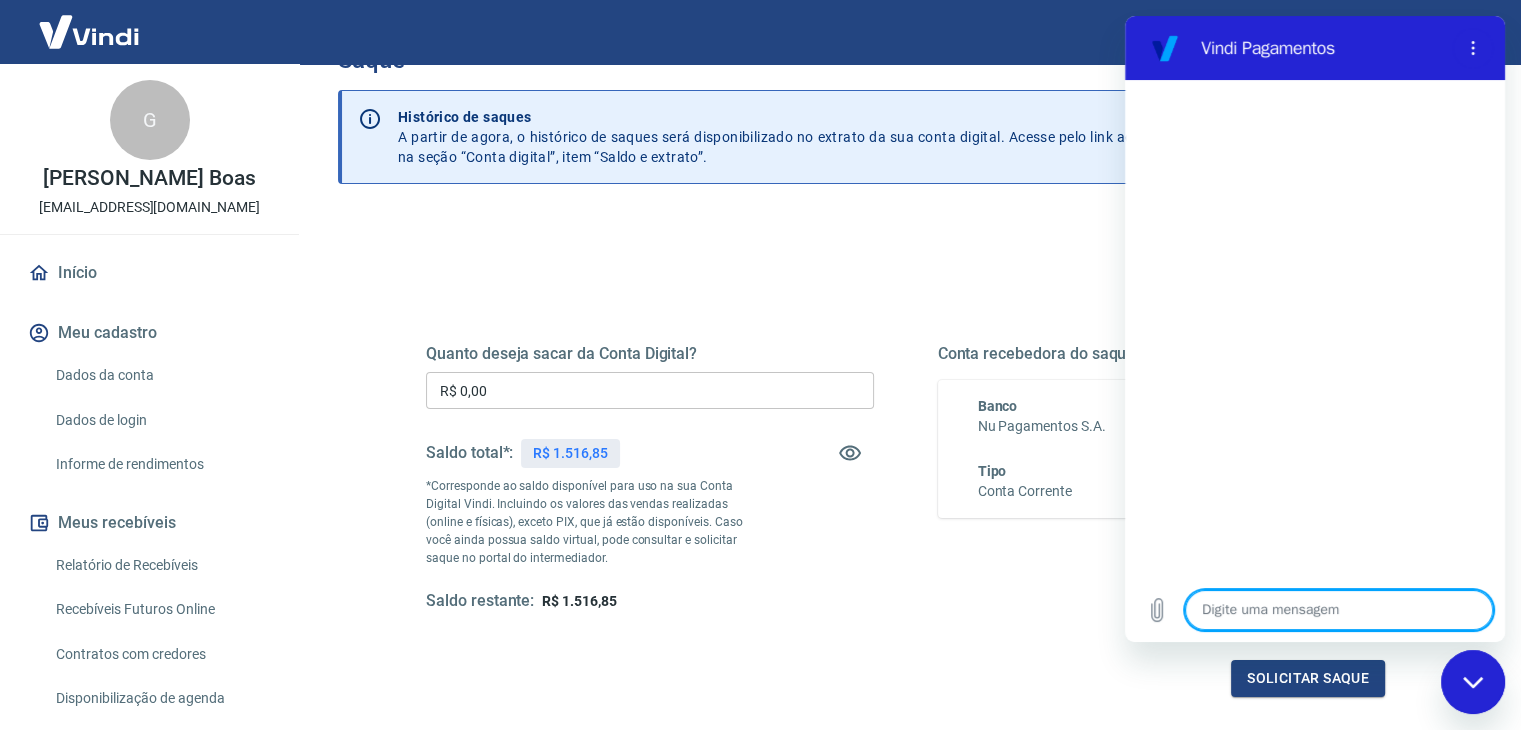 type on "B" 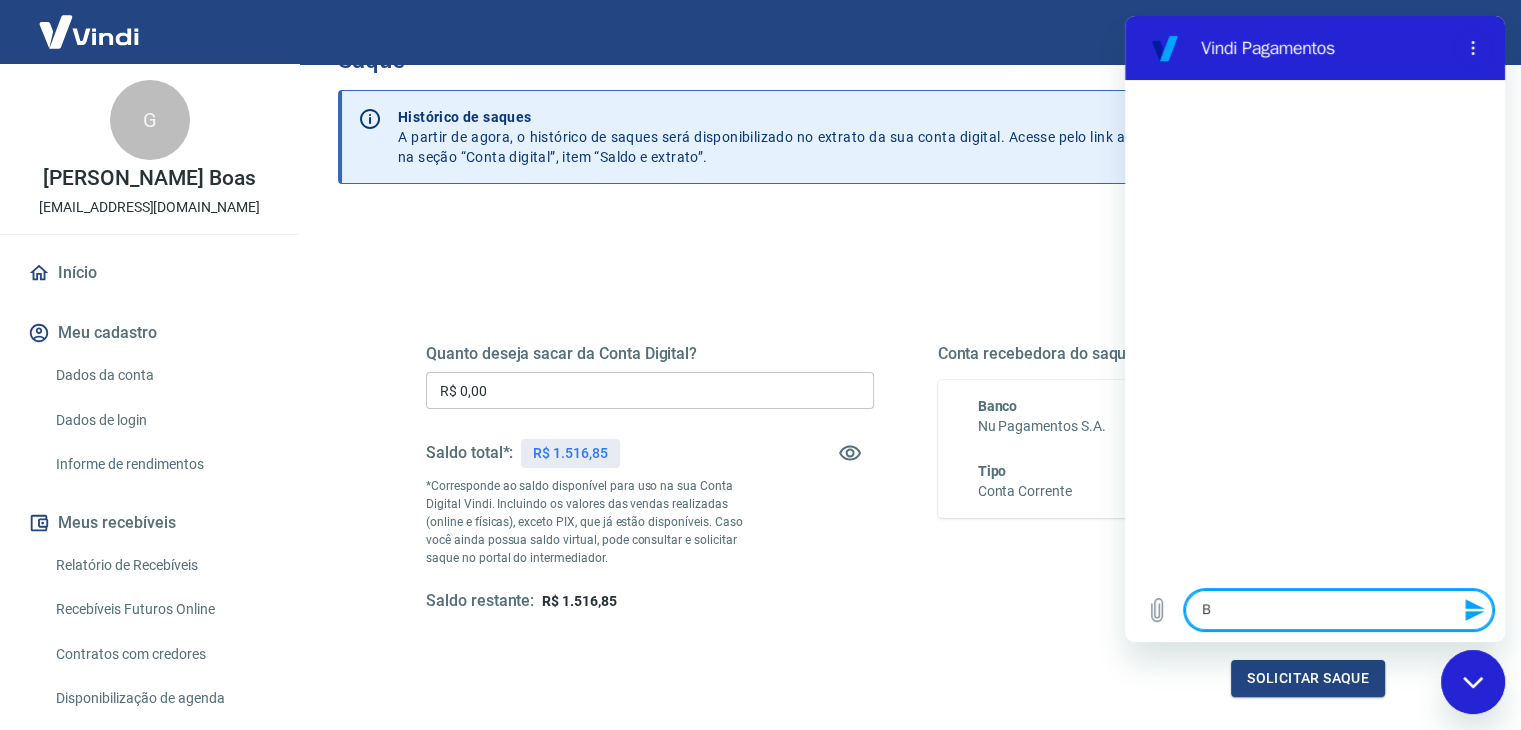 type on "Bo" 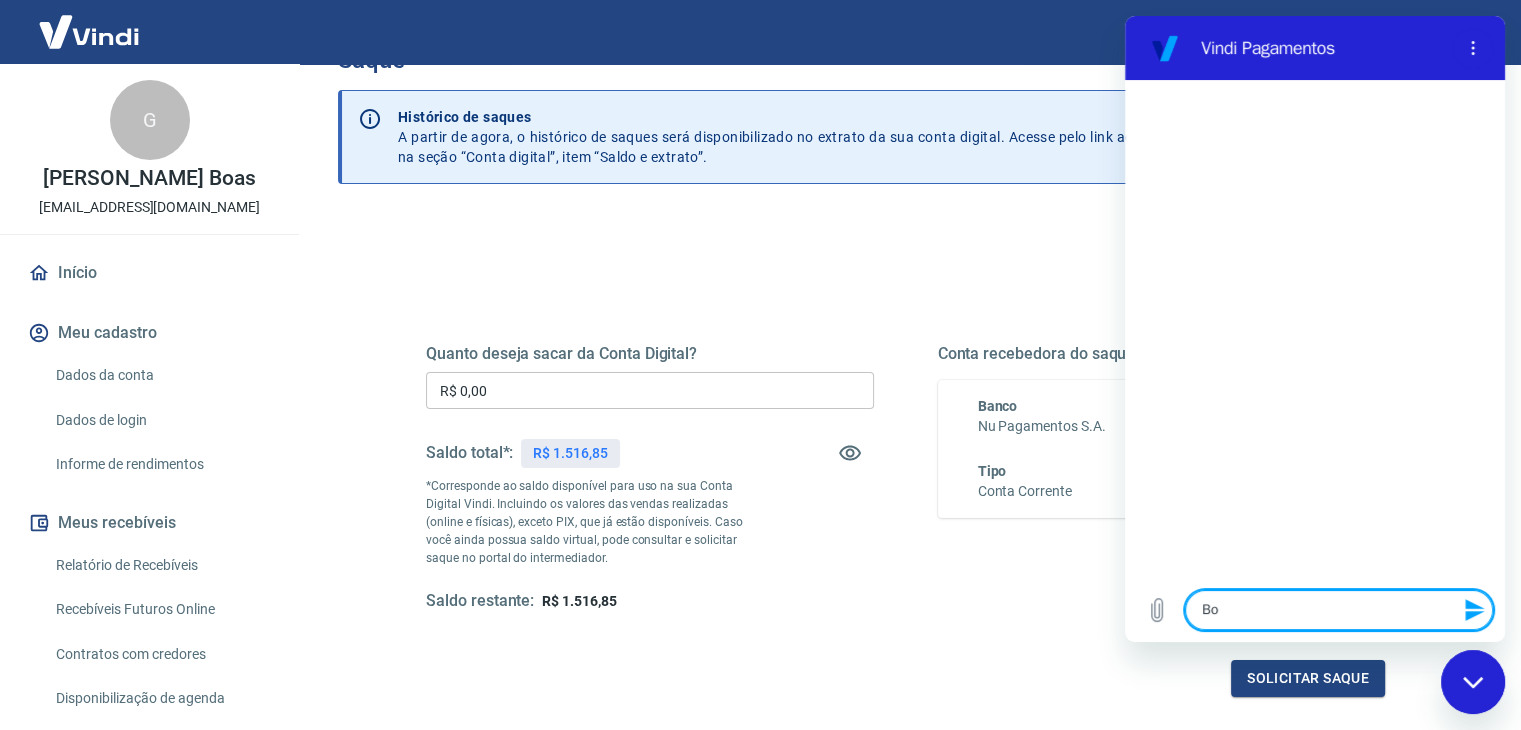 type on "Bom" 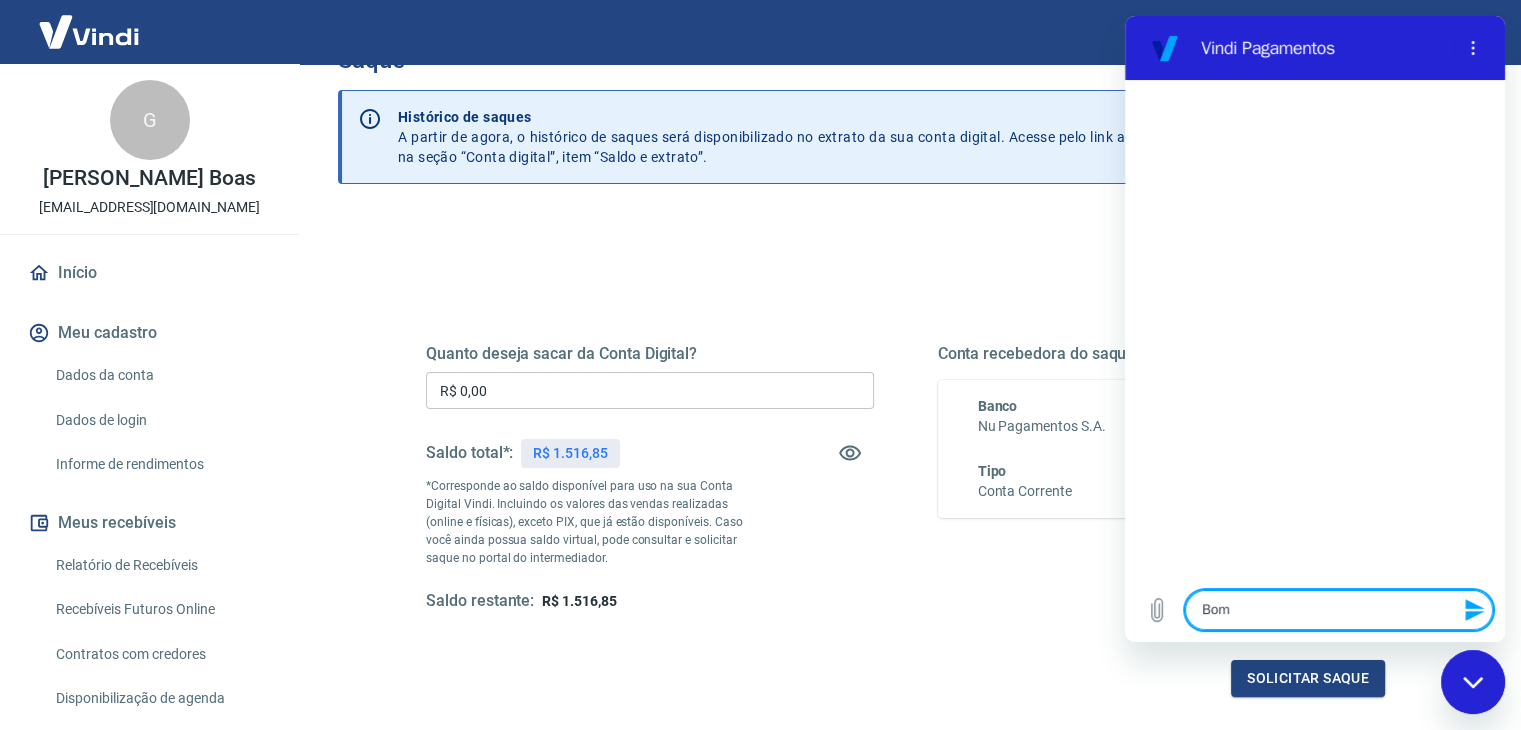 type on "Bom" 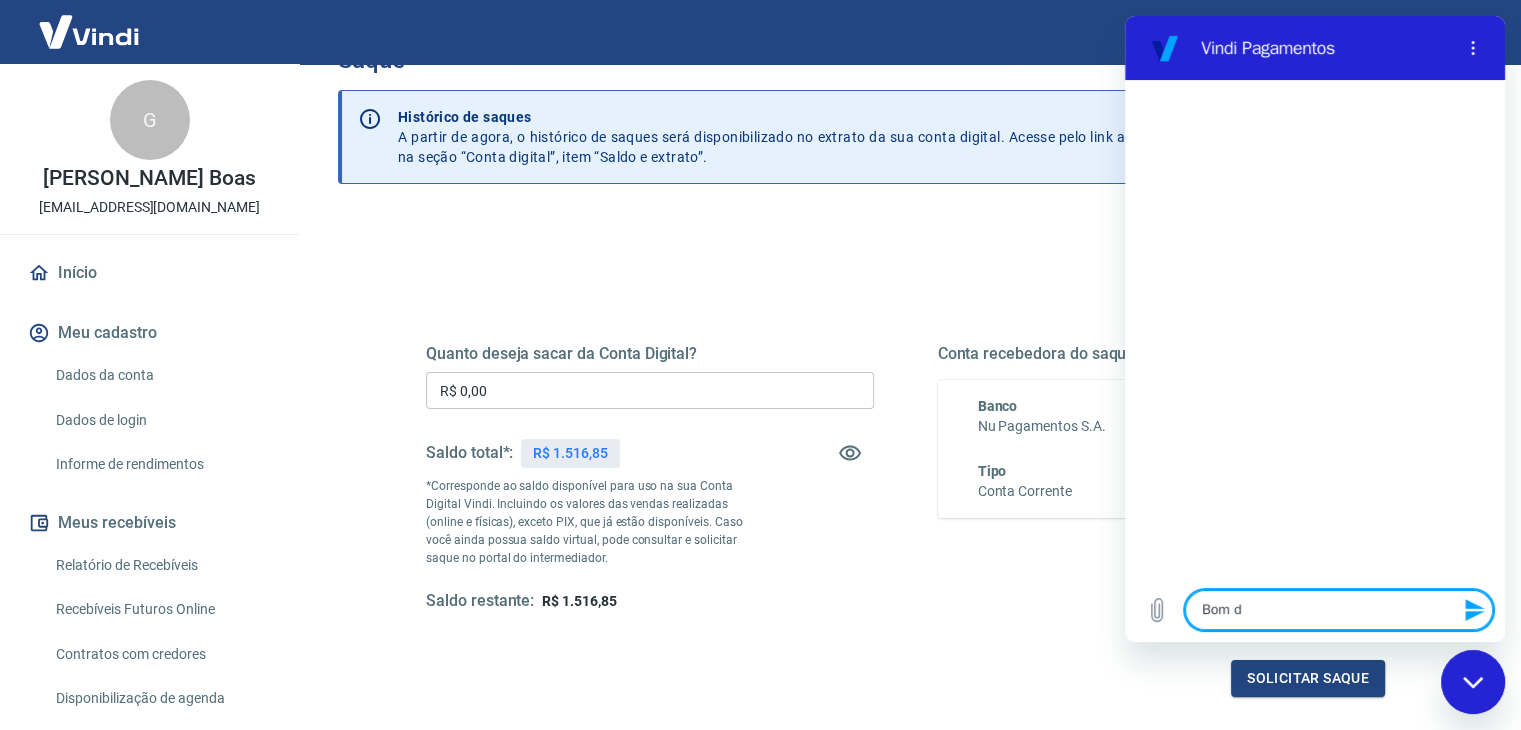 type on "Bom di" 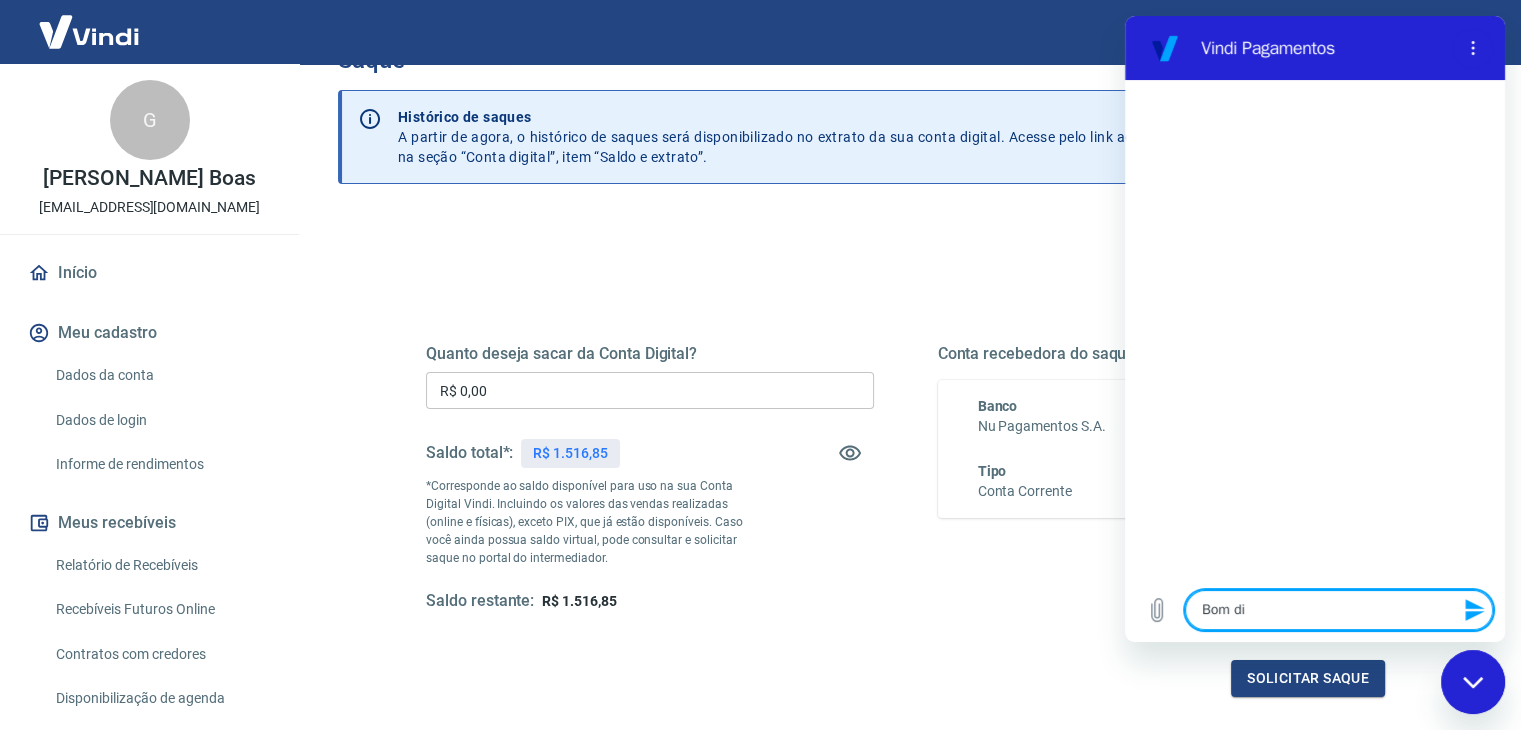 type on "Bom dia" 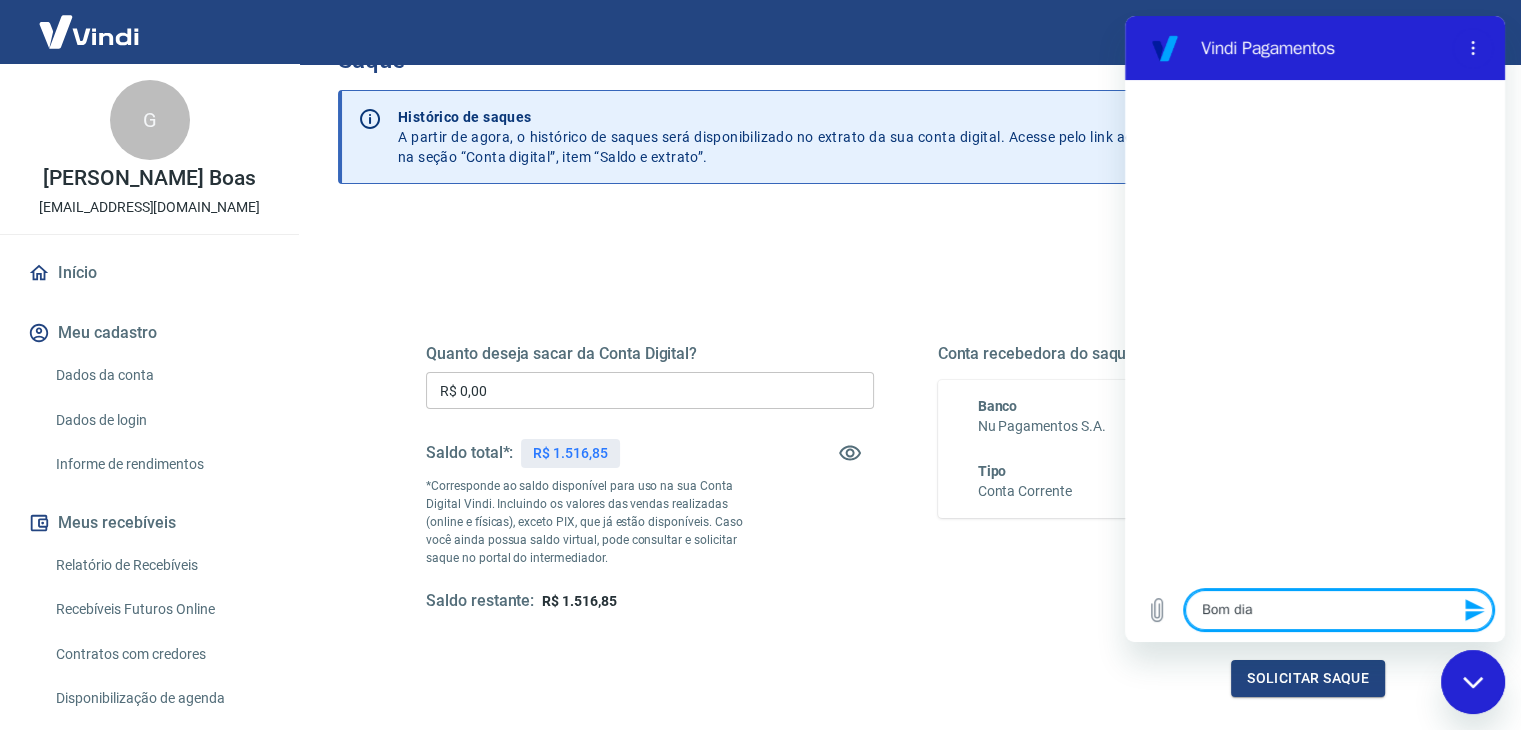 type on "Bom dia" 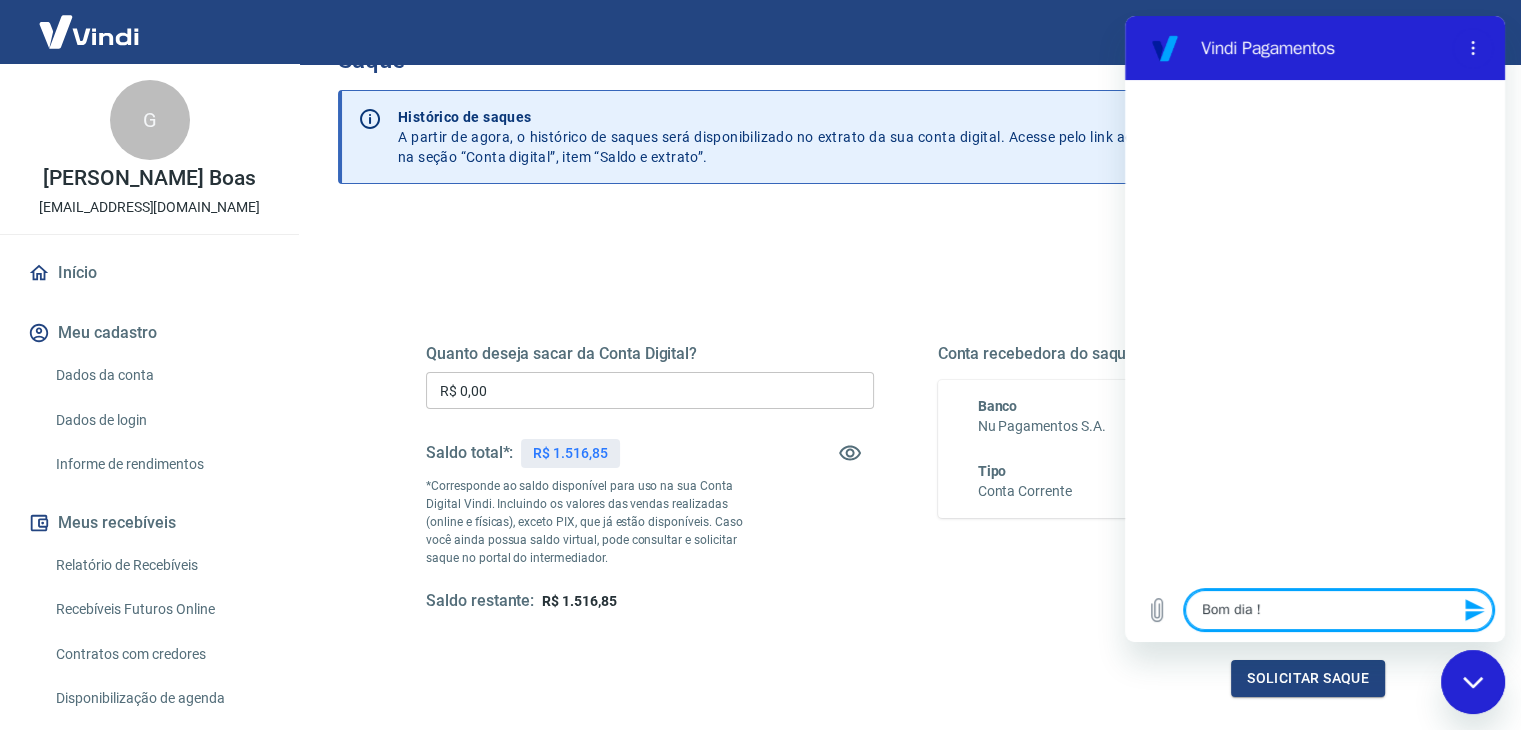 type on "Bom dia !" 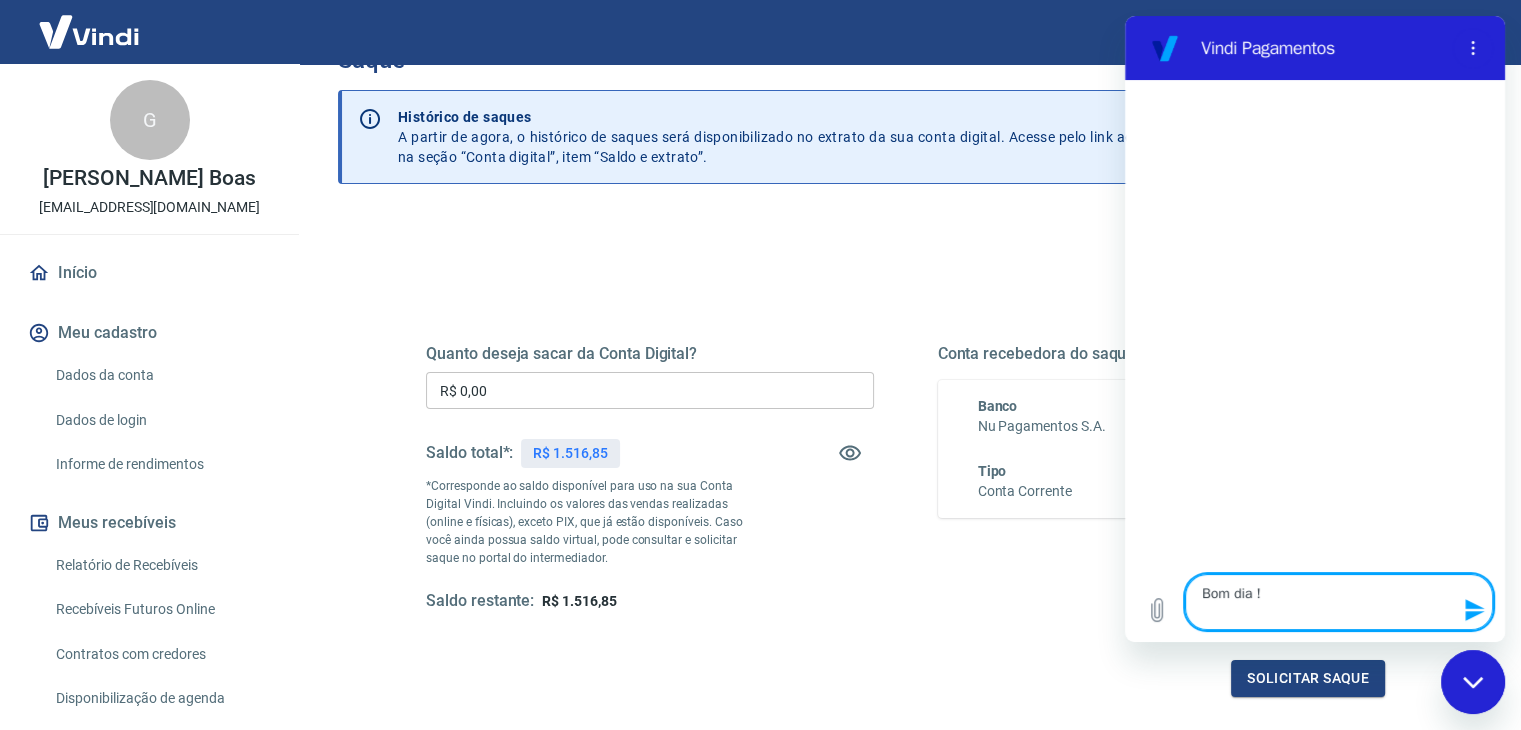 type on "Bom dia !
G" 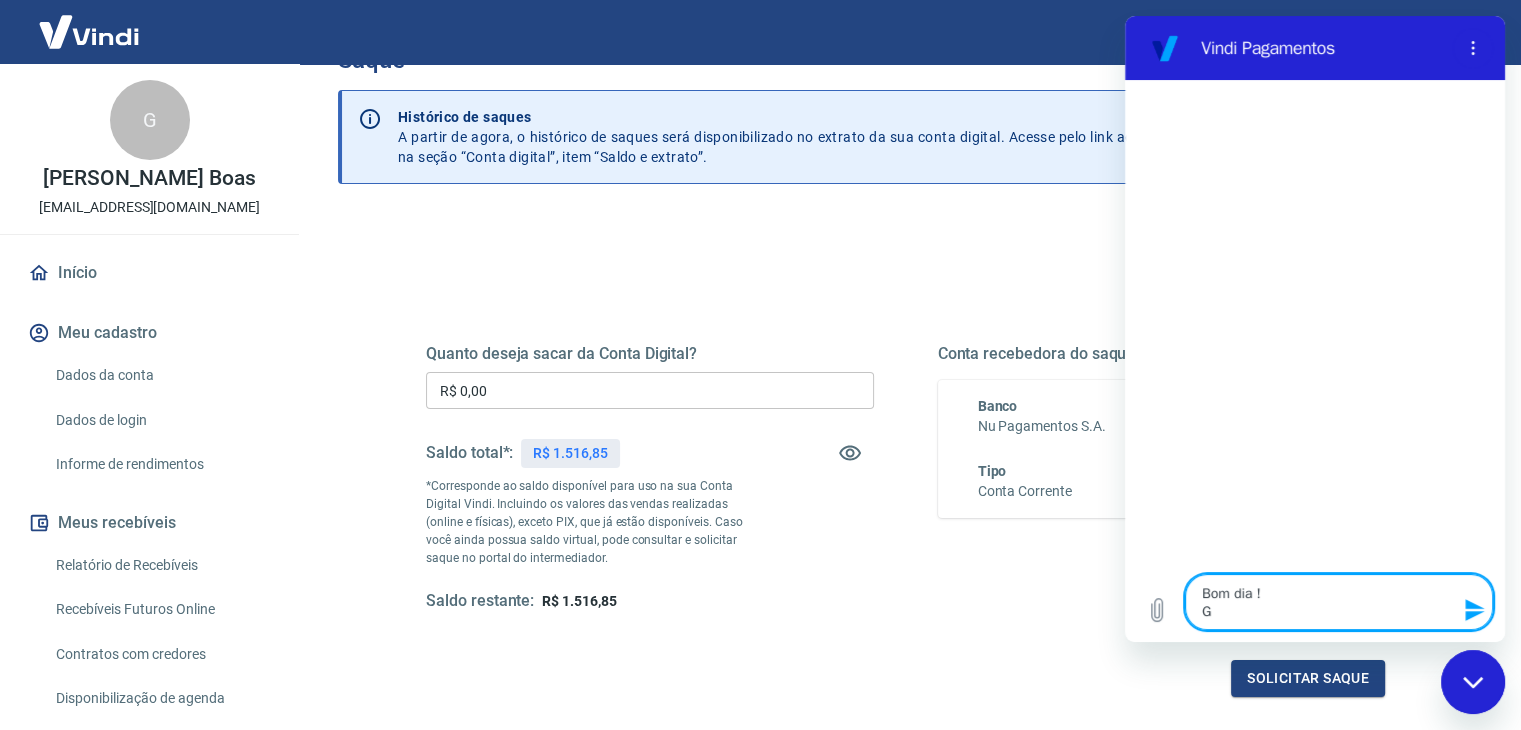 type on "Bom dia !
Go" 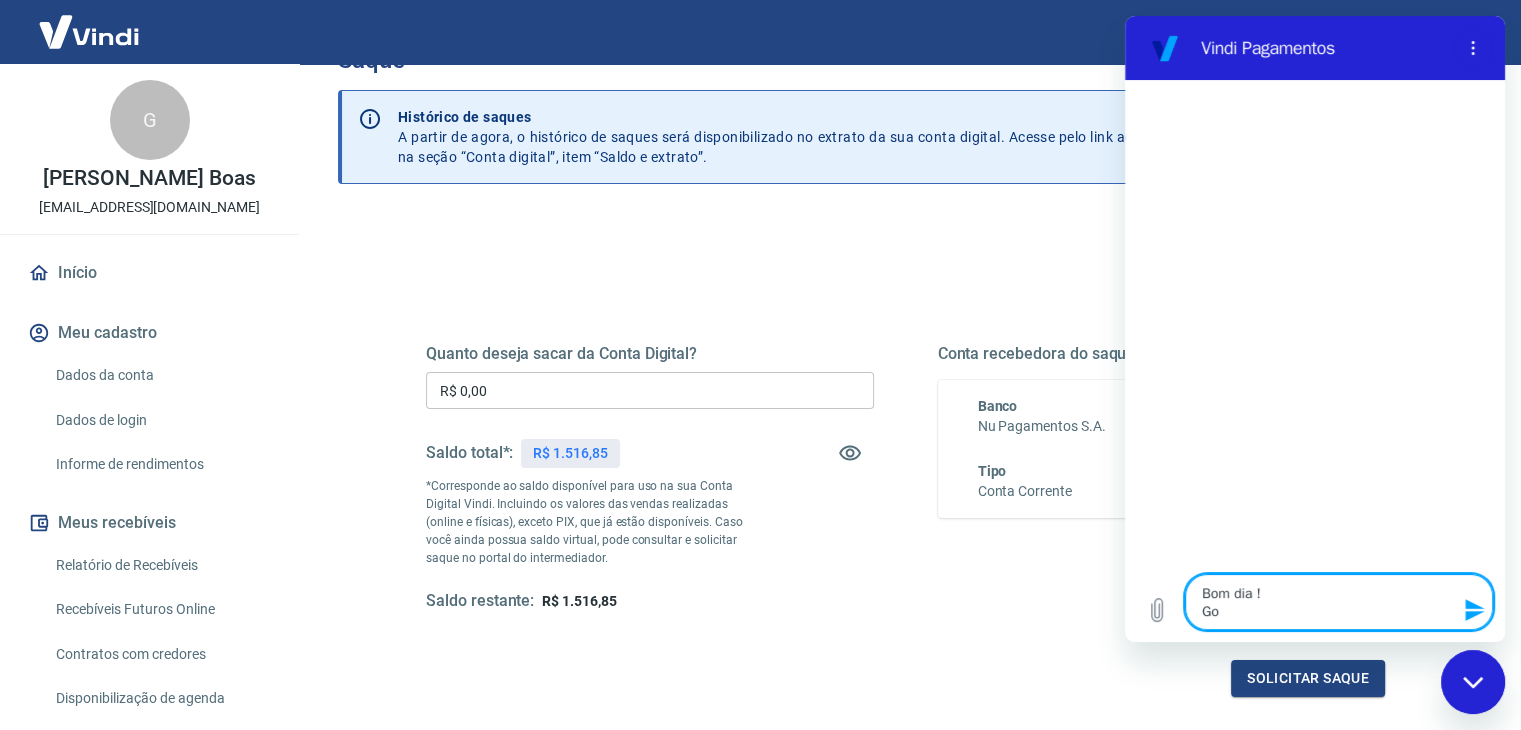 type on "Bom dia !
[DEMOGRAPHIC_DATA]" 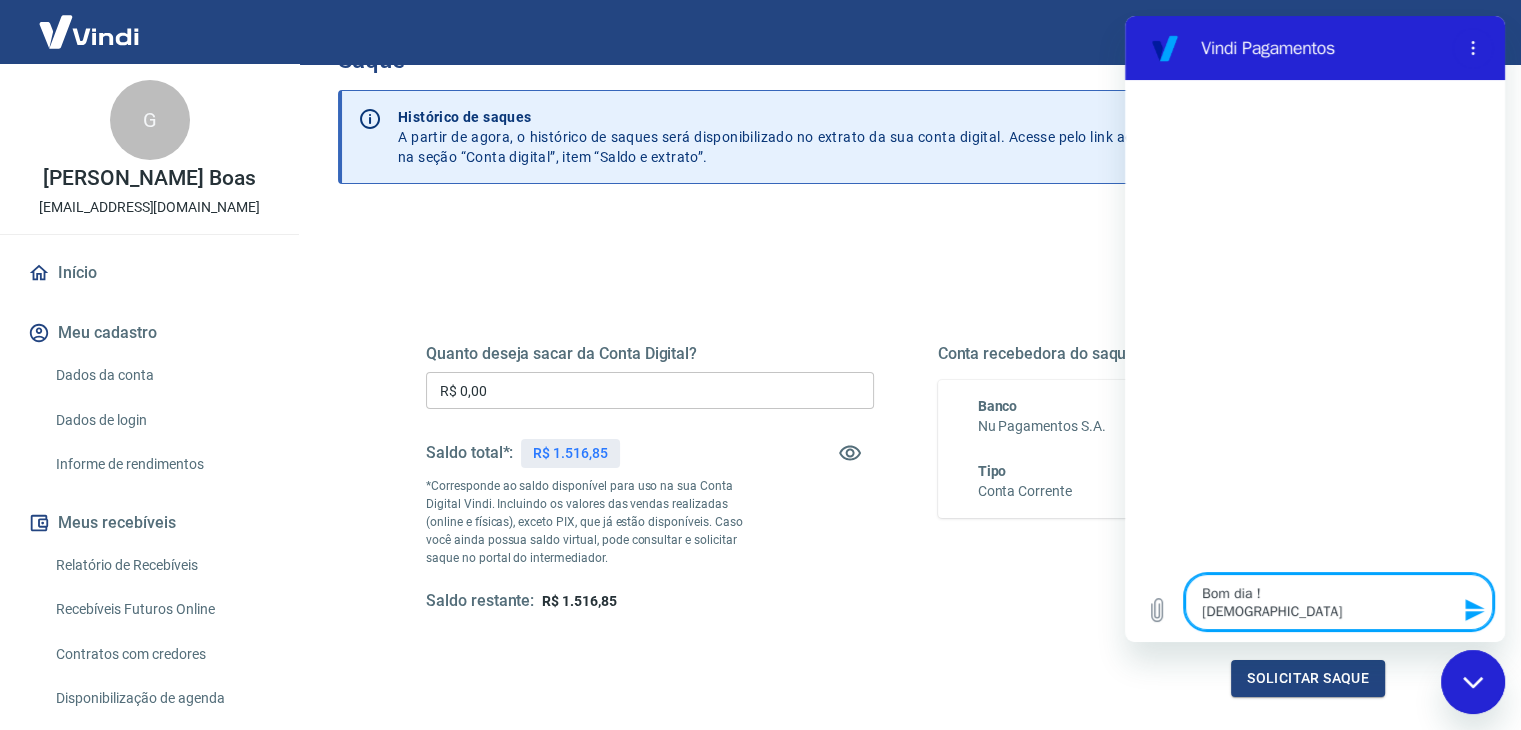 type on "Bom dia !
Godt" 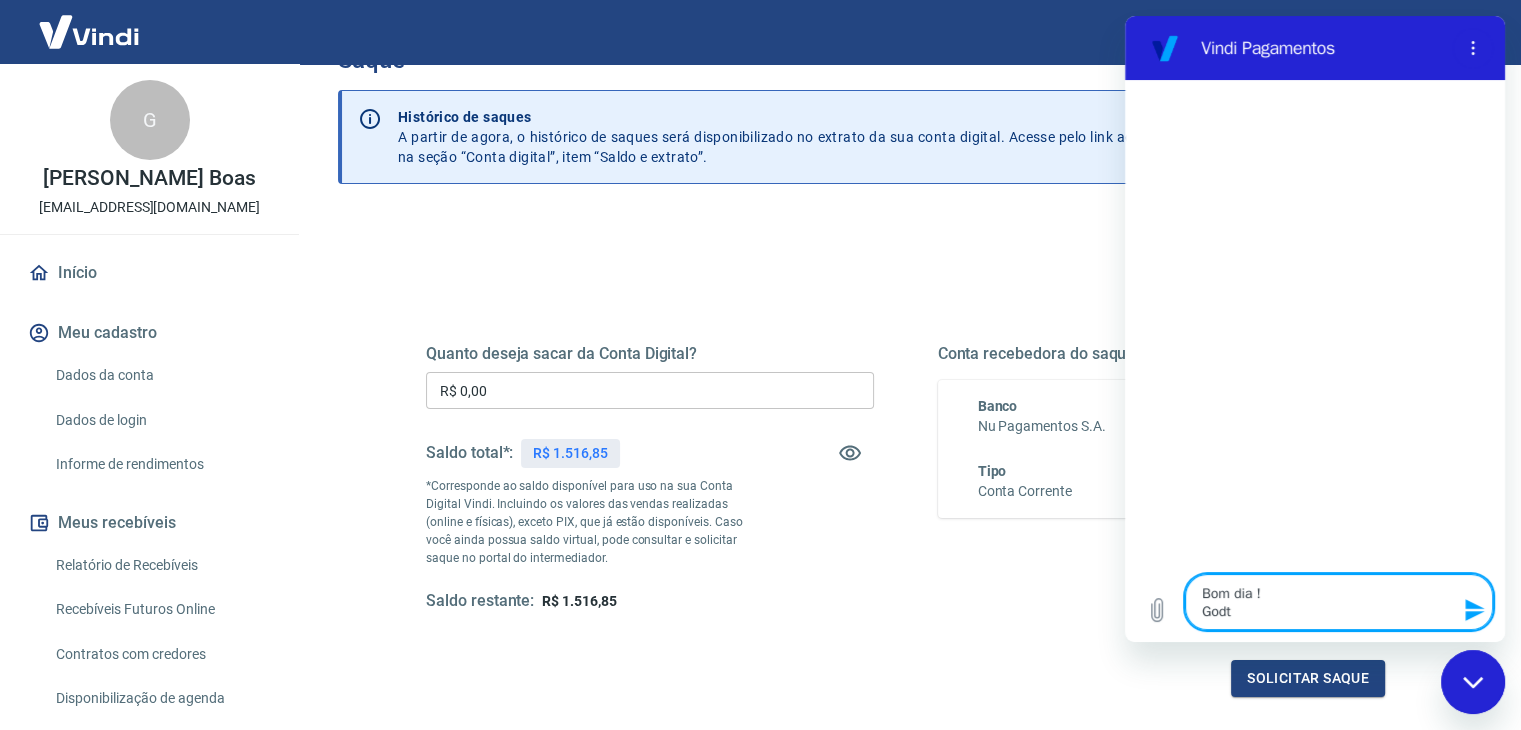 type on "Bom dia !
Godta" 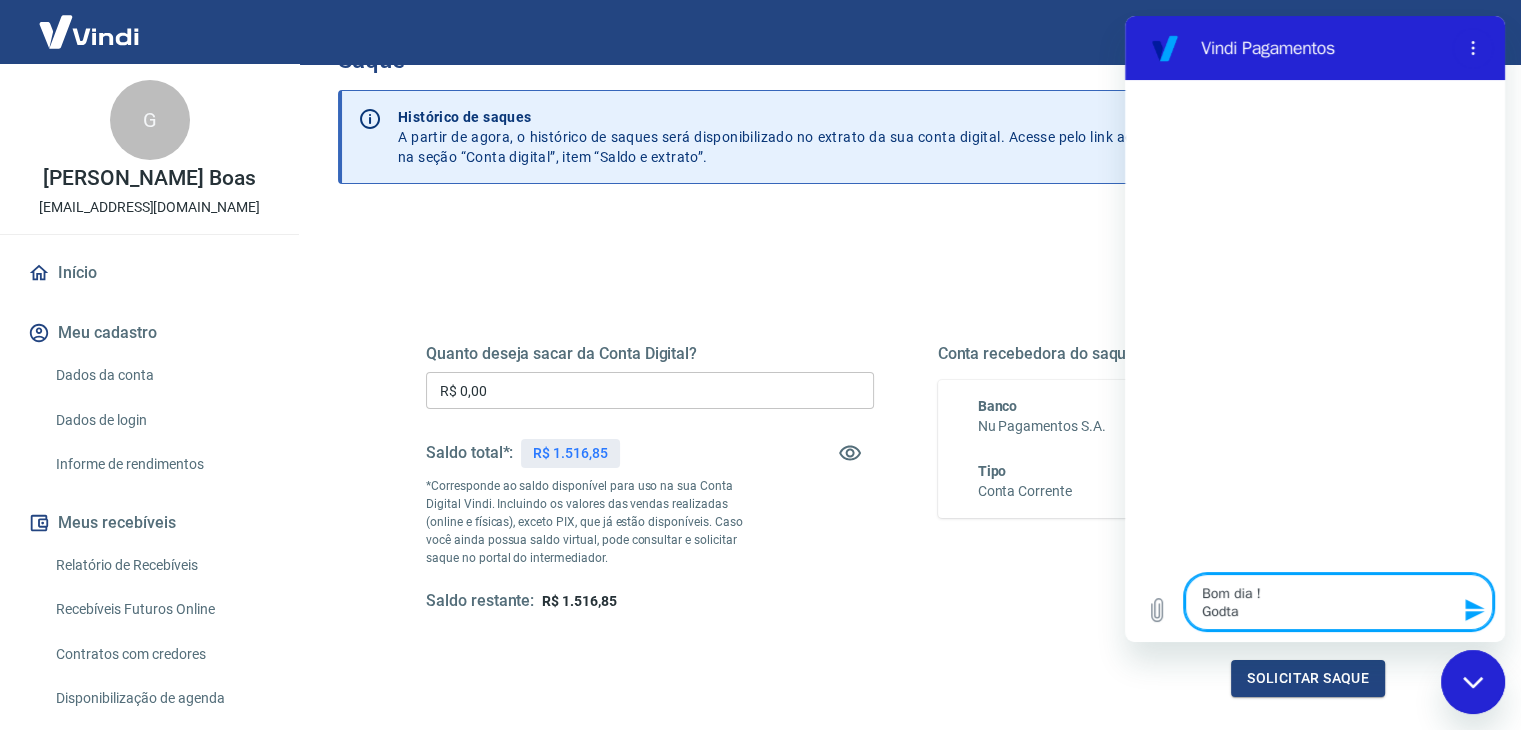 type on "Bom dia !
Godtar" 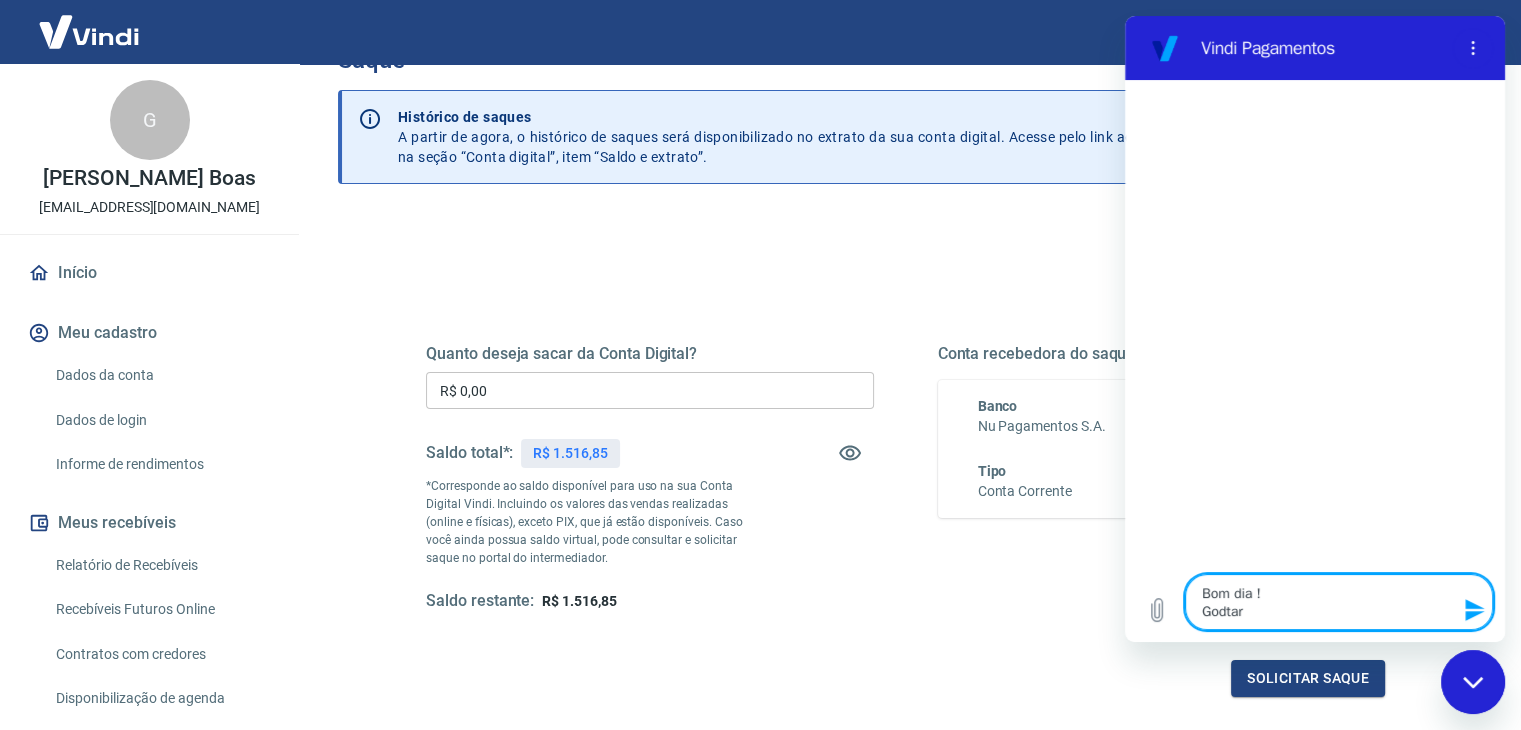 type on "Bom dia !
Godtari" 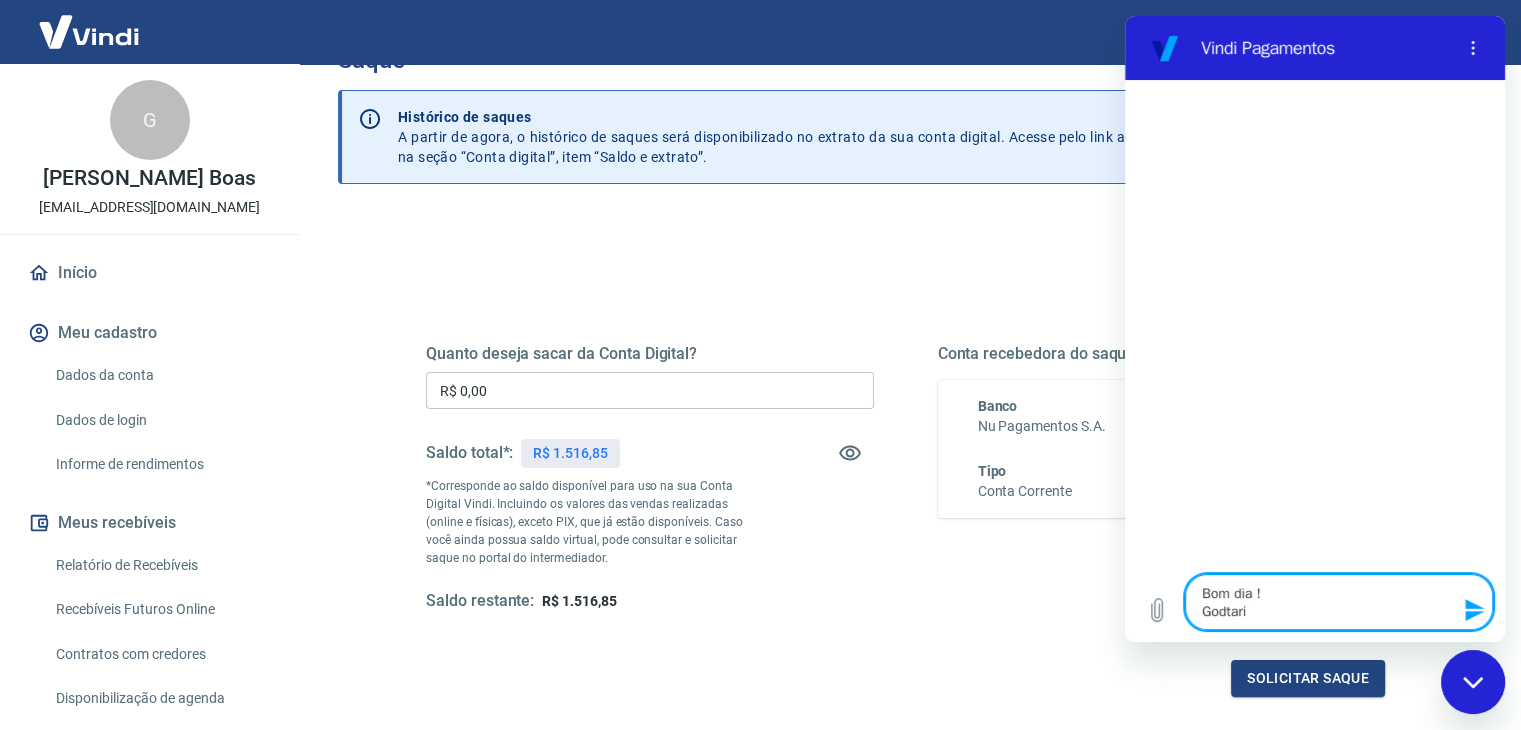 type on "x" 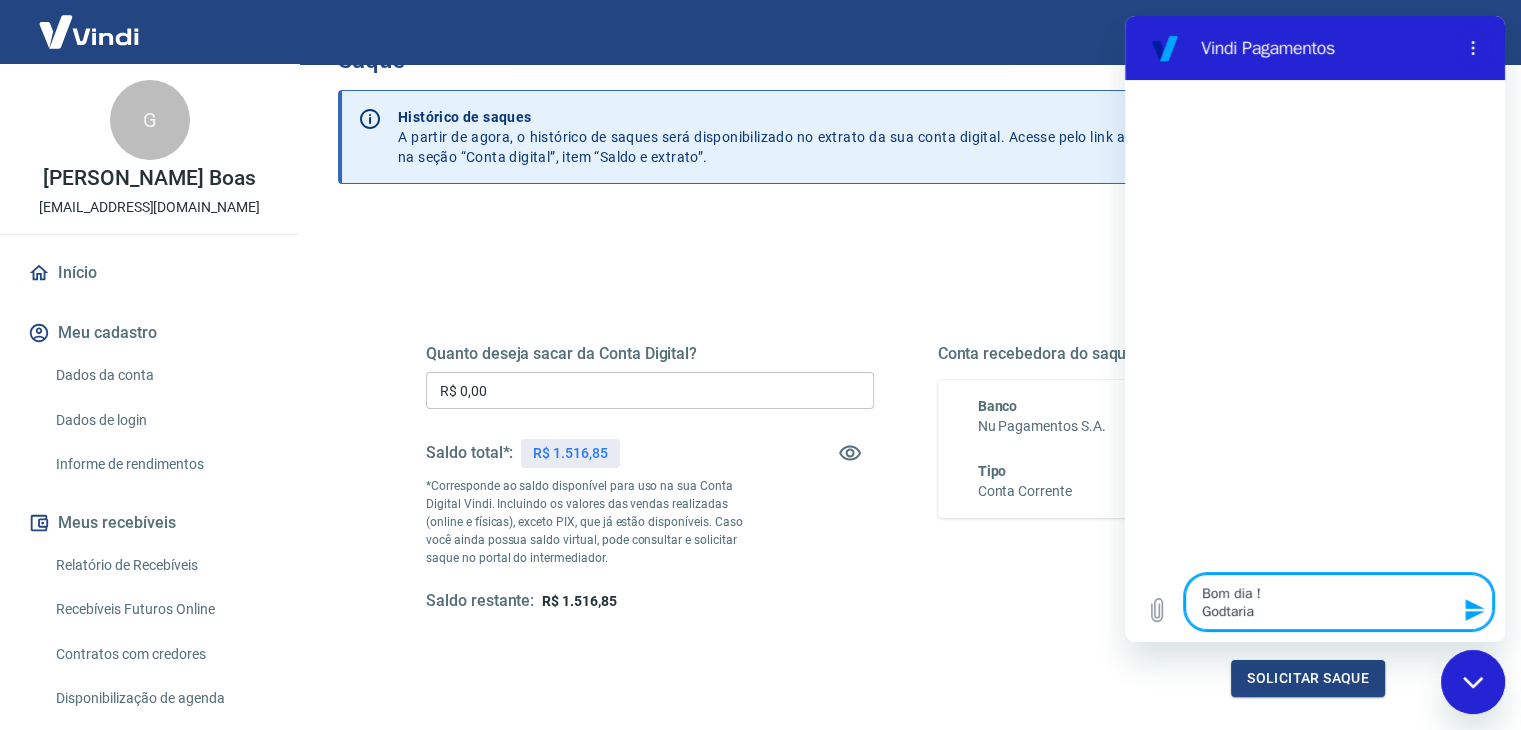 type on "Bom dia !
Godtaria" 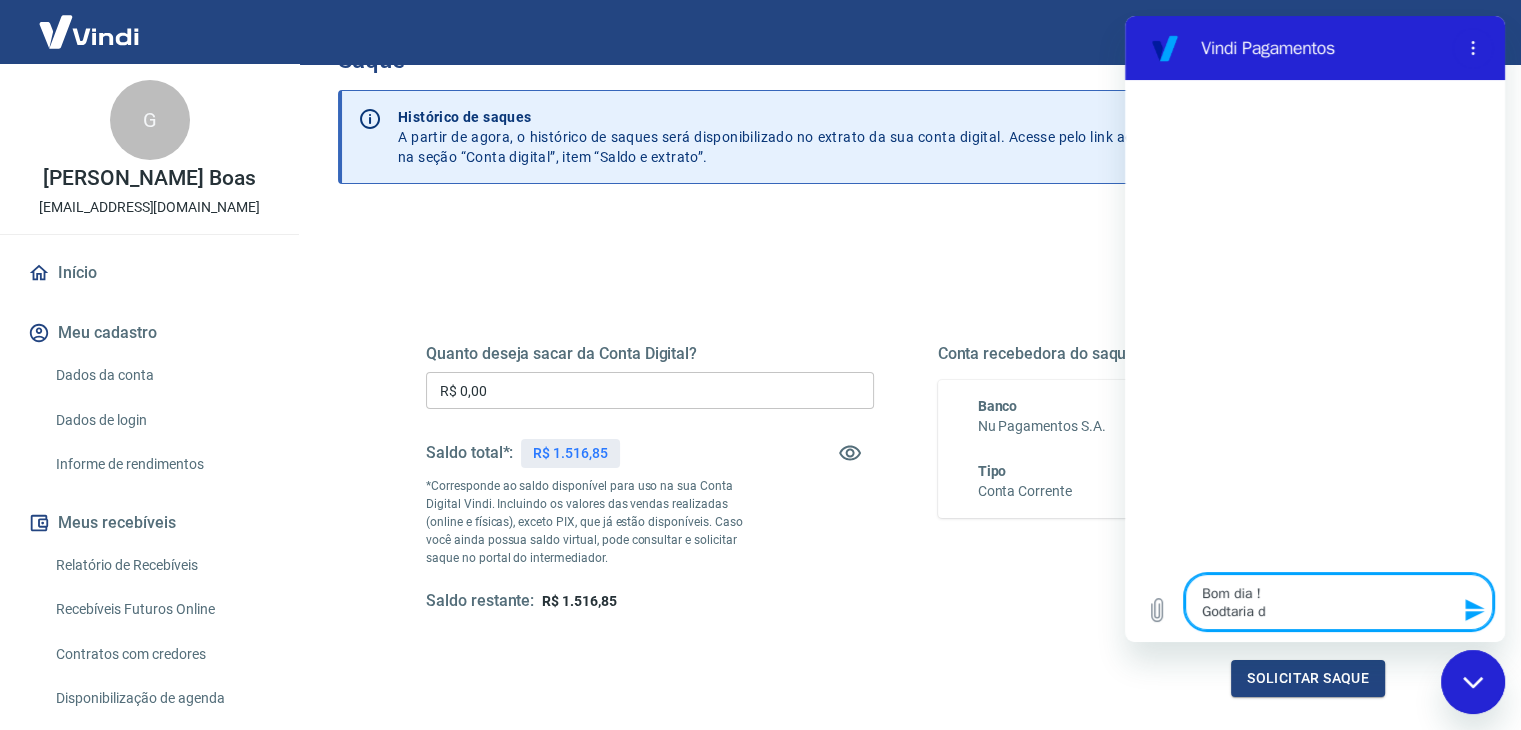 type on "Bom dia !
Godtaria de" 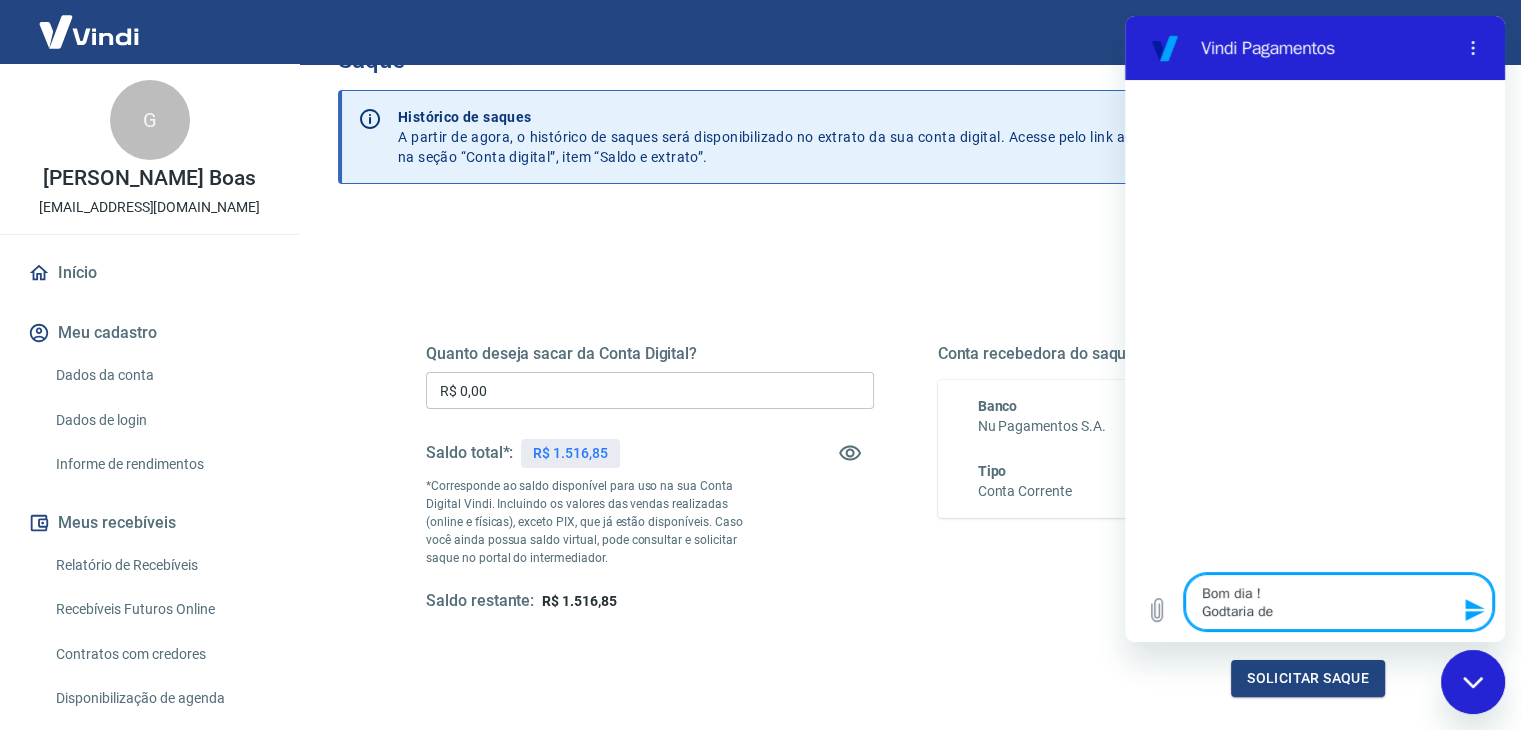 type on "Bom dia !
Godtaria de" 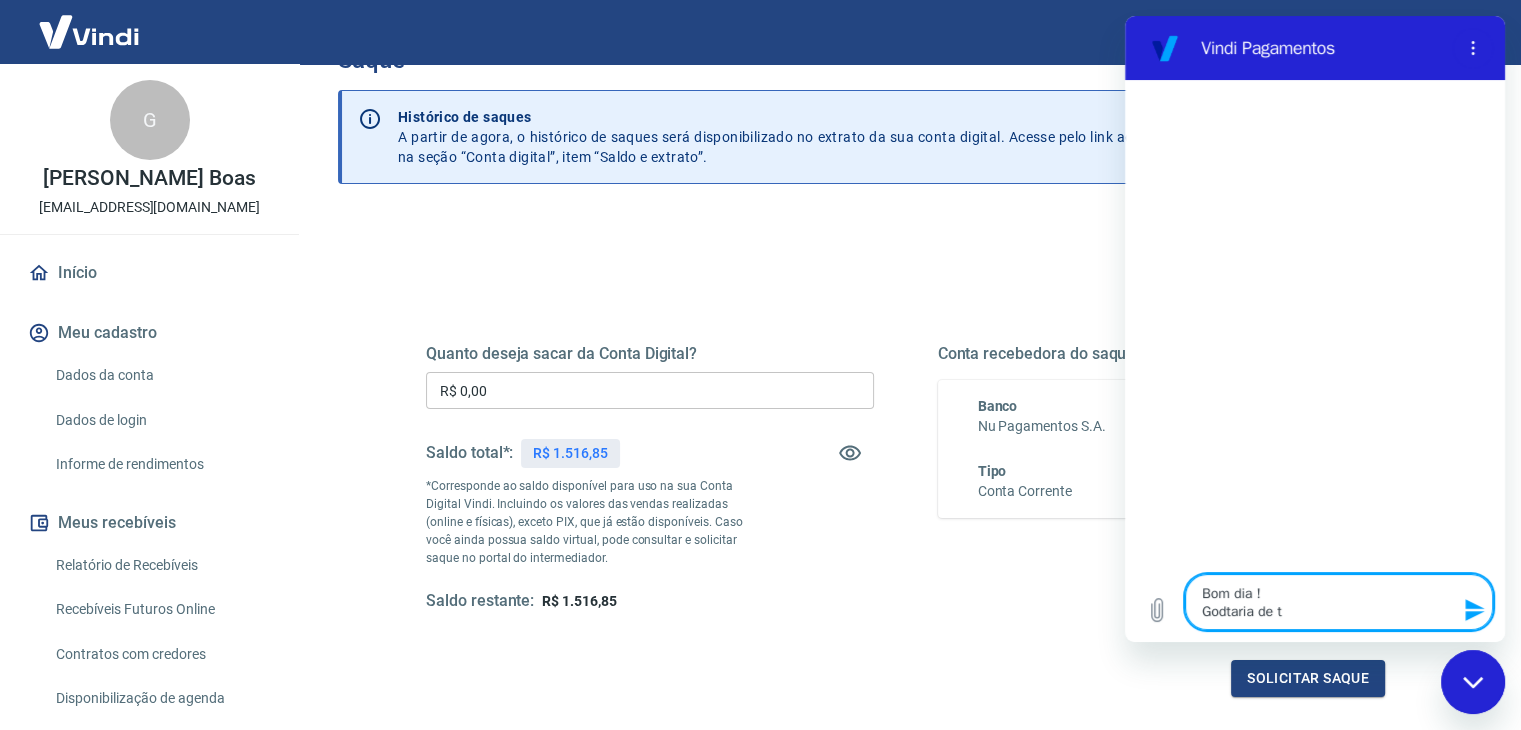 type on "Bom dia !
Godtaria de ti" 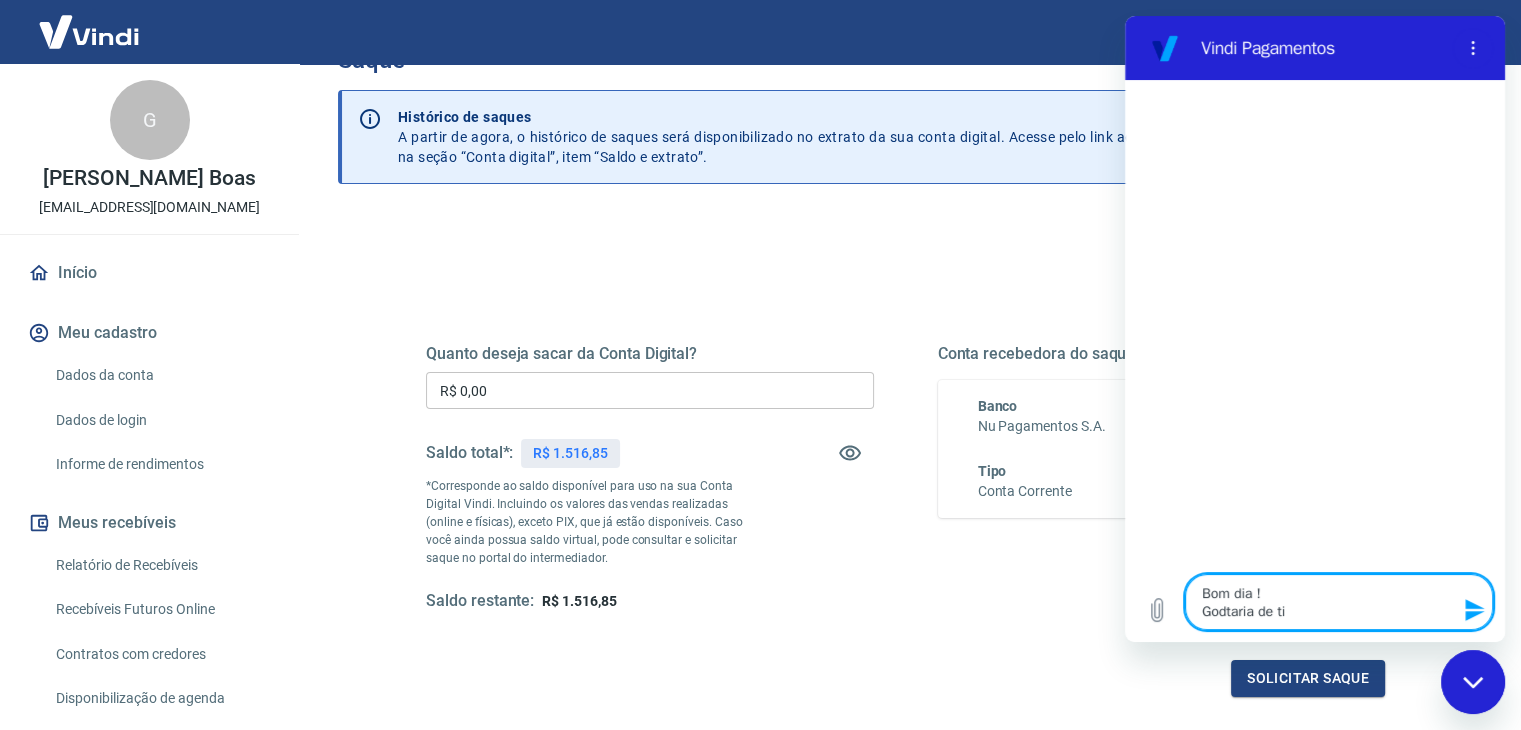 type on "Bom dia !
Godtaria de tir" 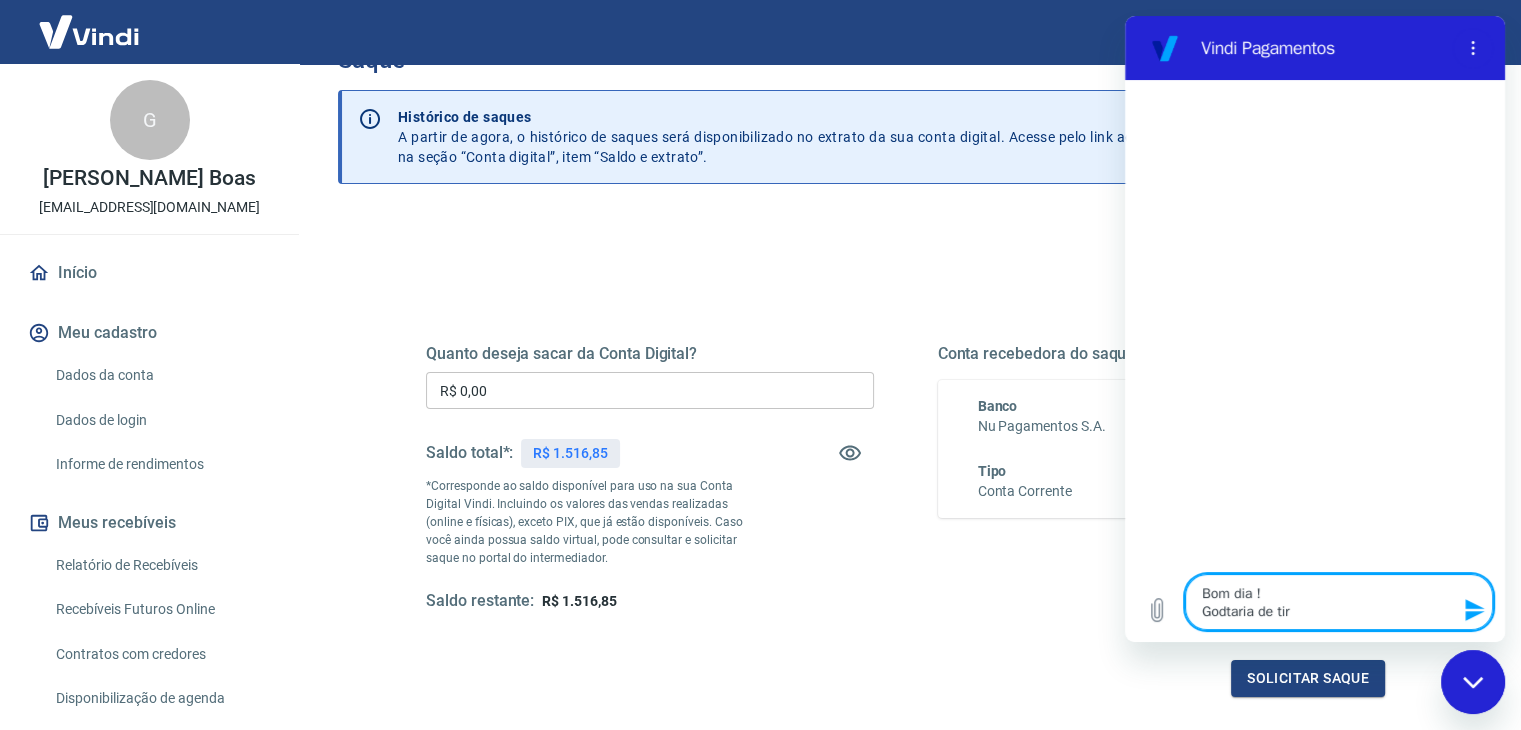 type on "Bom dia !
Godtaria de tira" 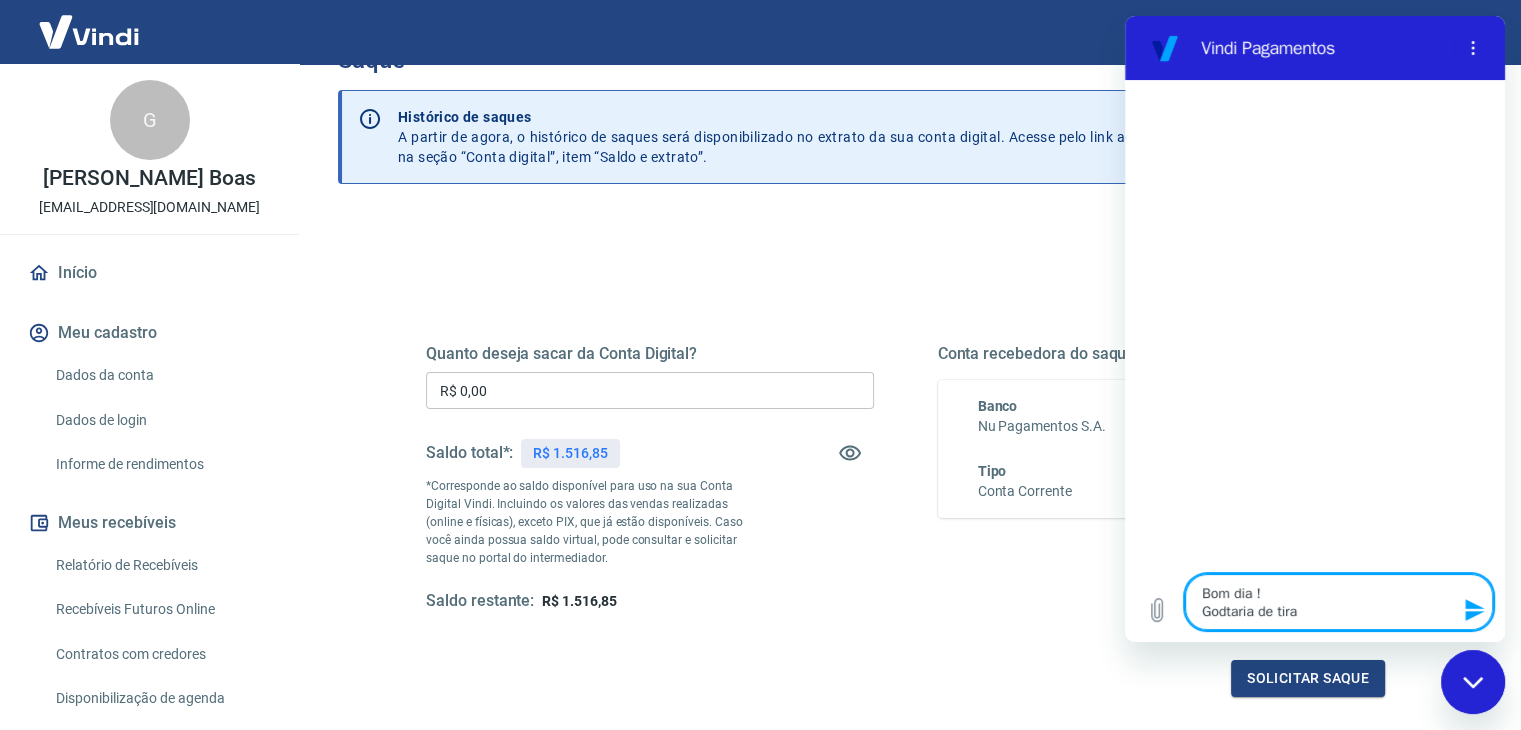 type on "Bom dia !
Godtaria de tirar" 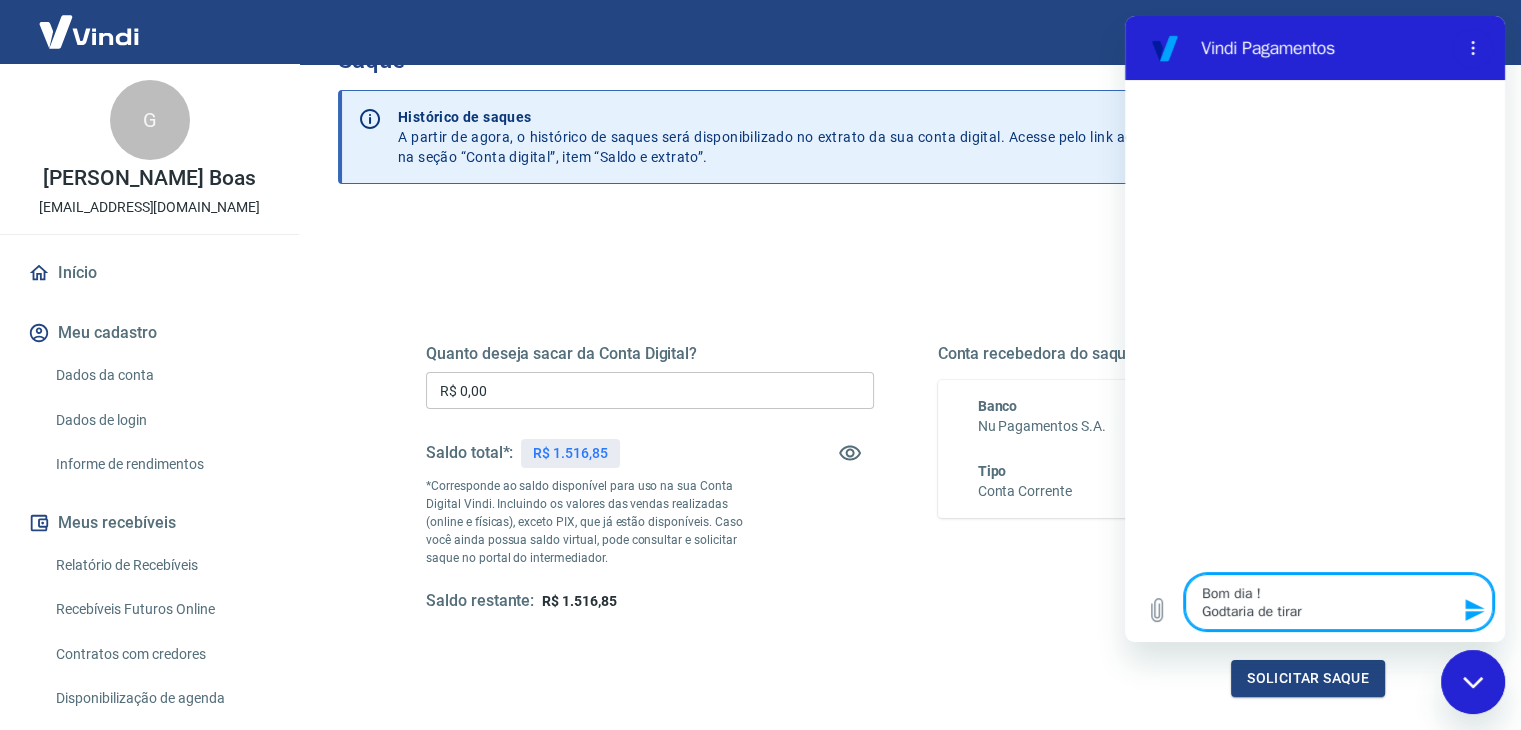 type on "Bom dia !
Godtaria de tirar" 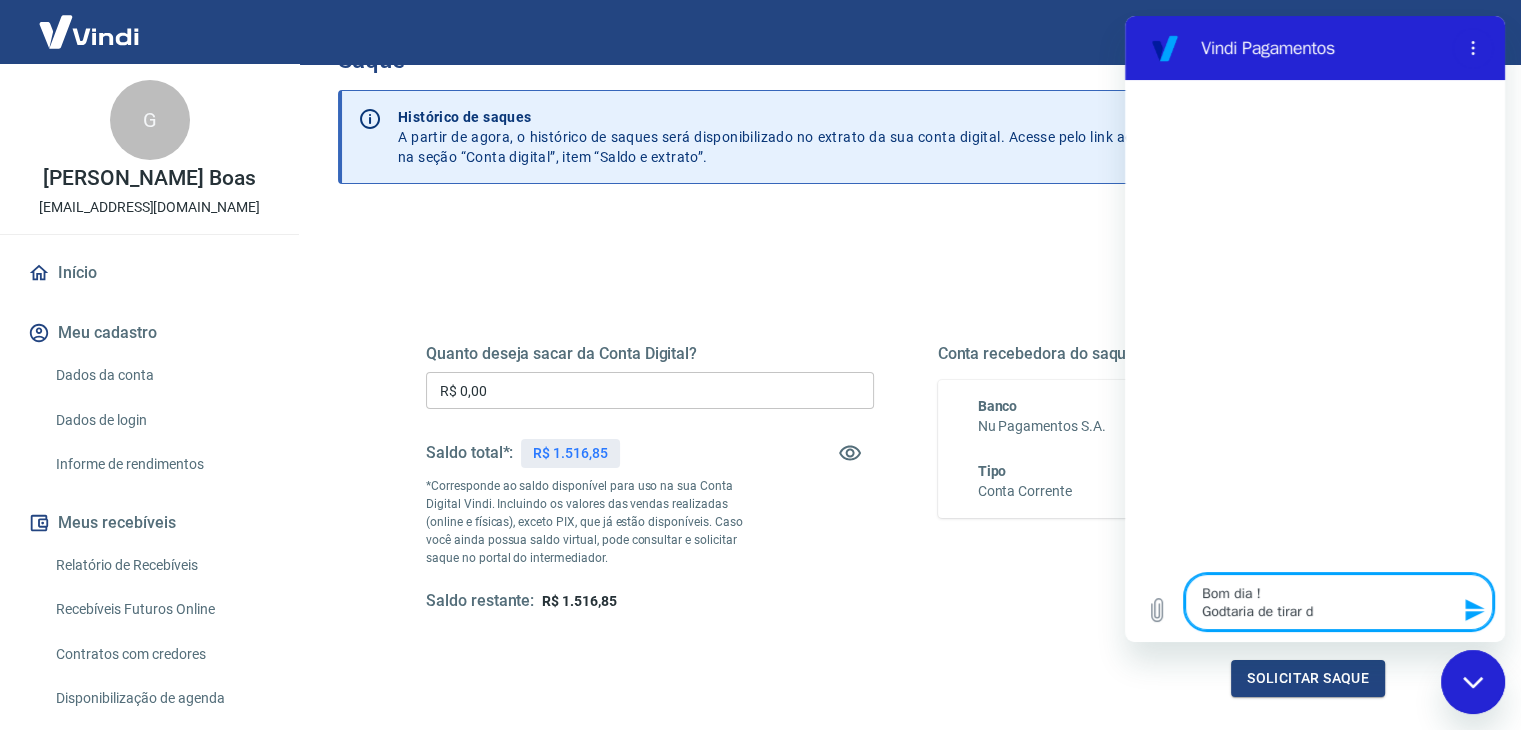 type on "Bom dia !
Godtaria de tirar dd" 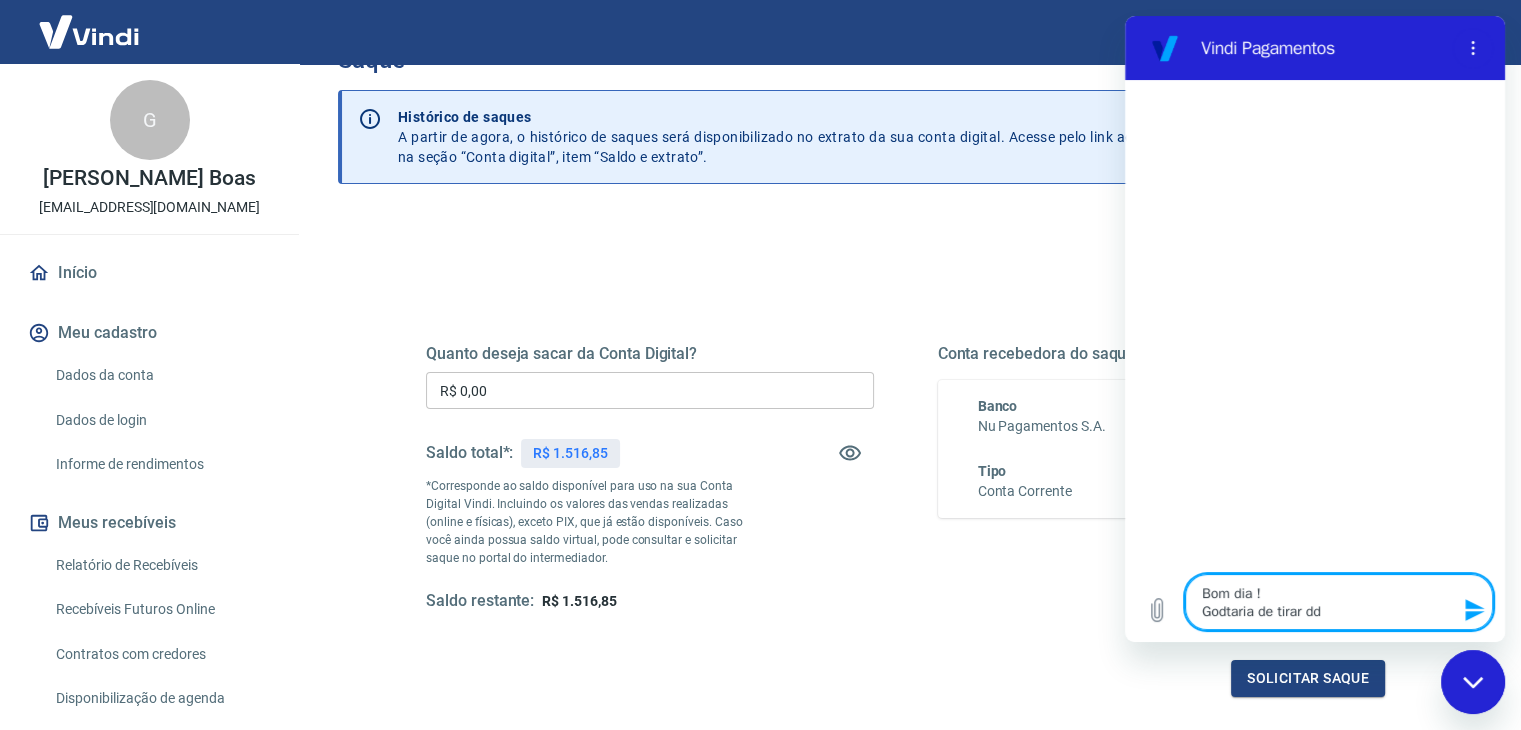 type on "Bom dia !
Godtaria de tirar ddu" 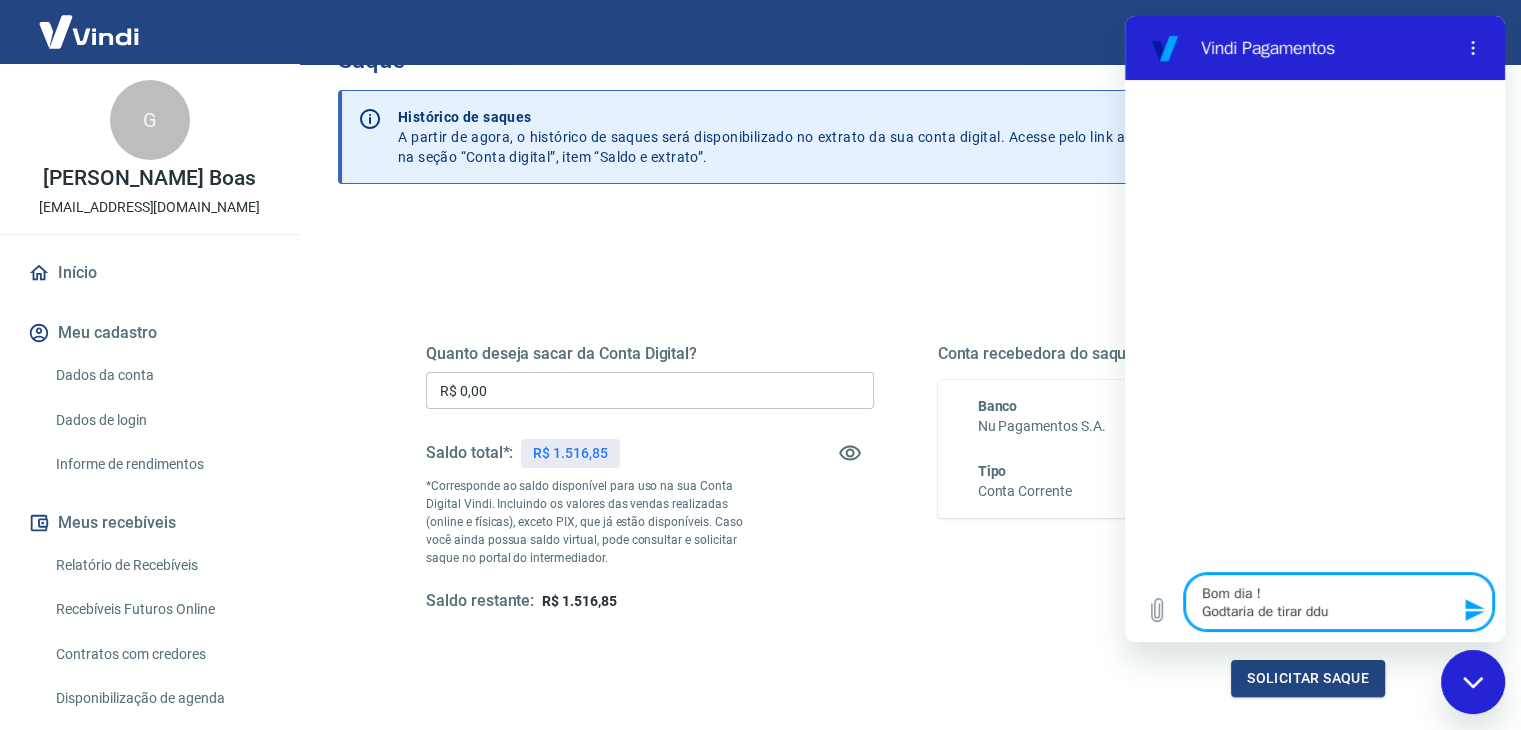 type on "Bom dia !
Godtaria de tirar dduv" 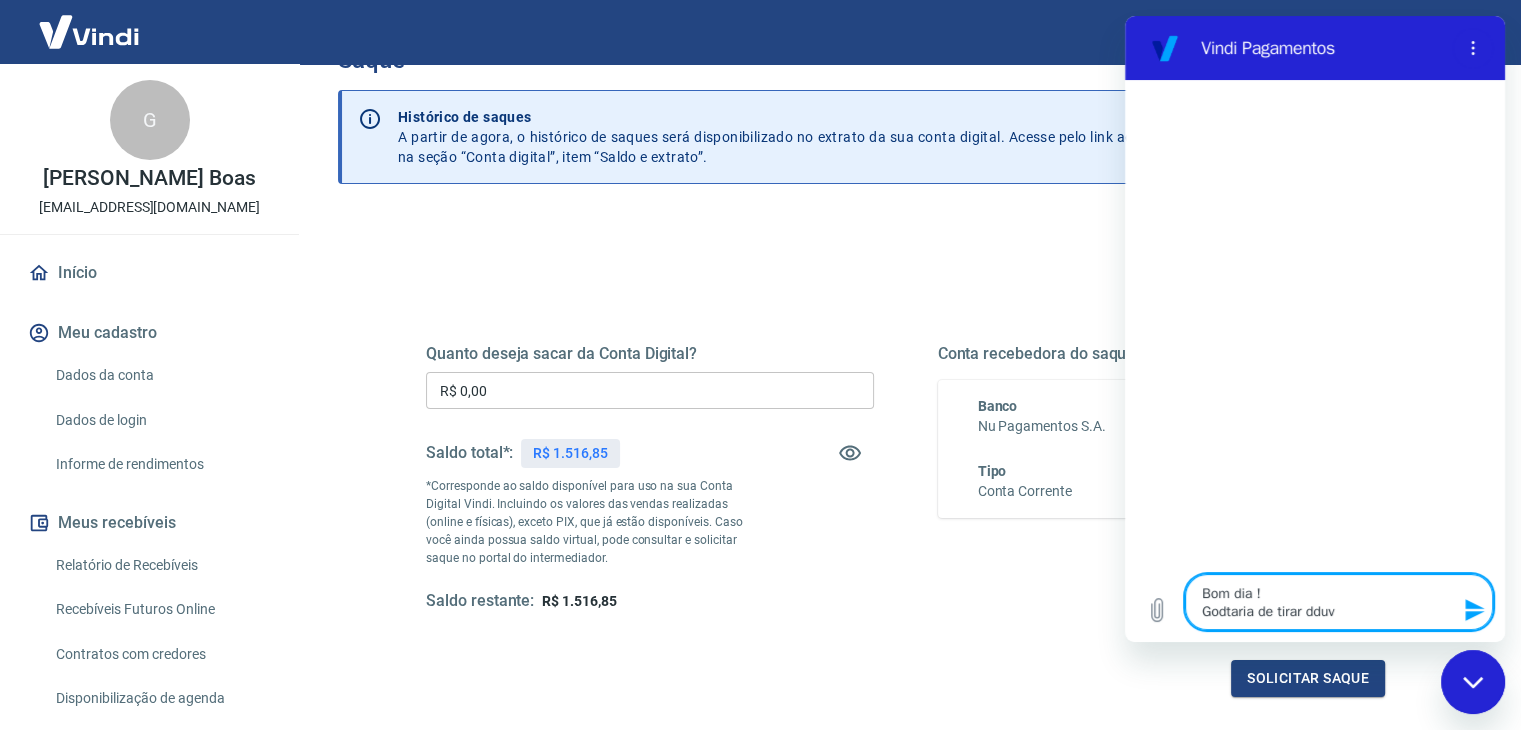 type on "Bom dia !
Godtaria de tirar dduvi" 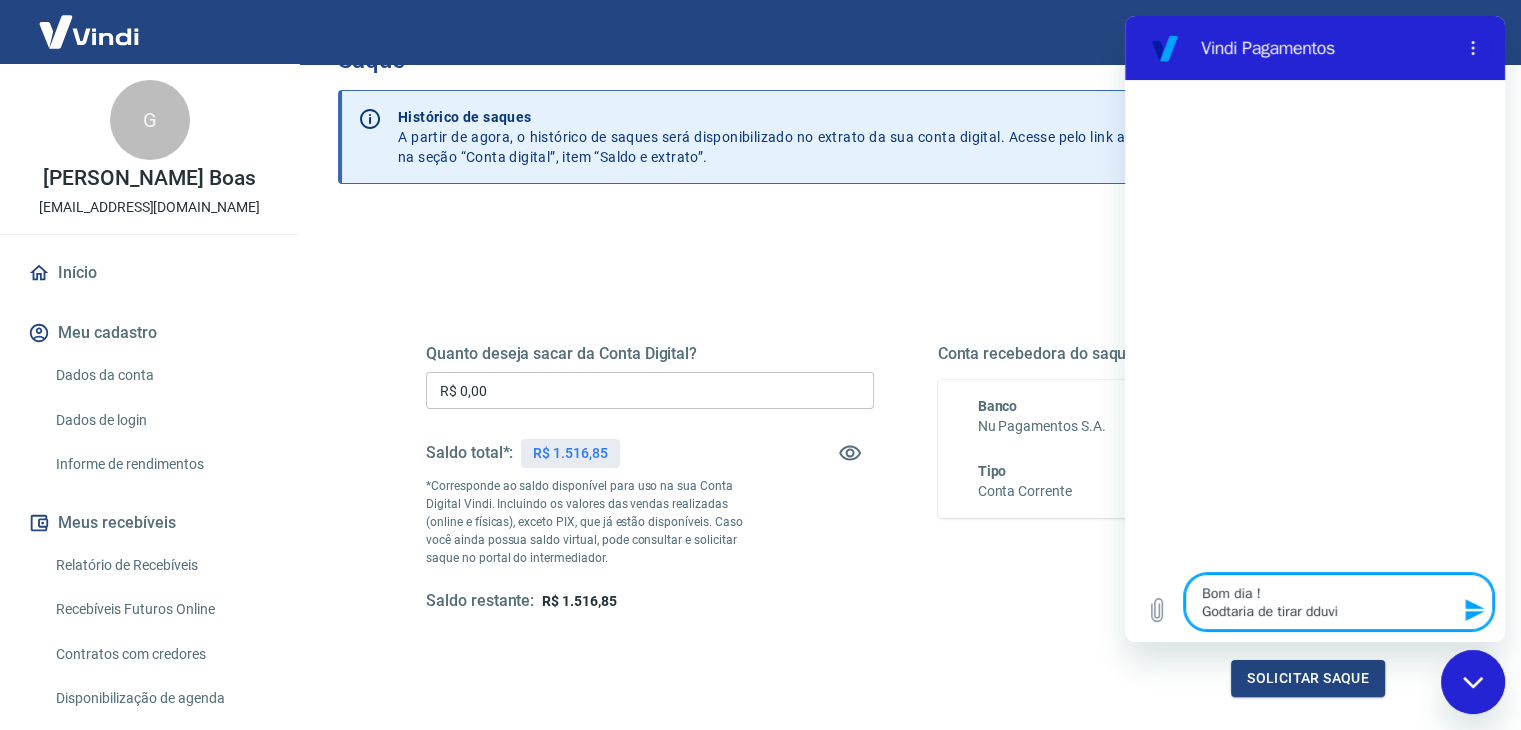 type on "Bom dia !
Godtaria de tirar dduvid" 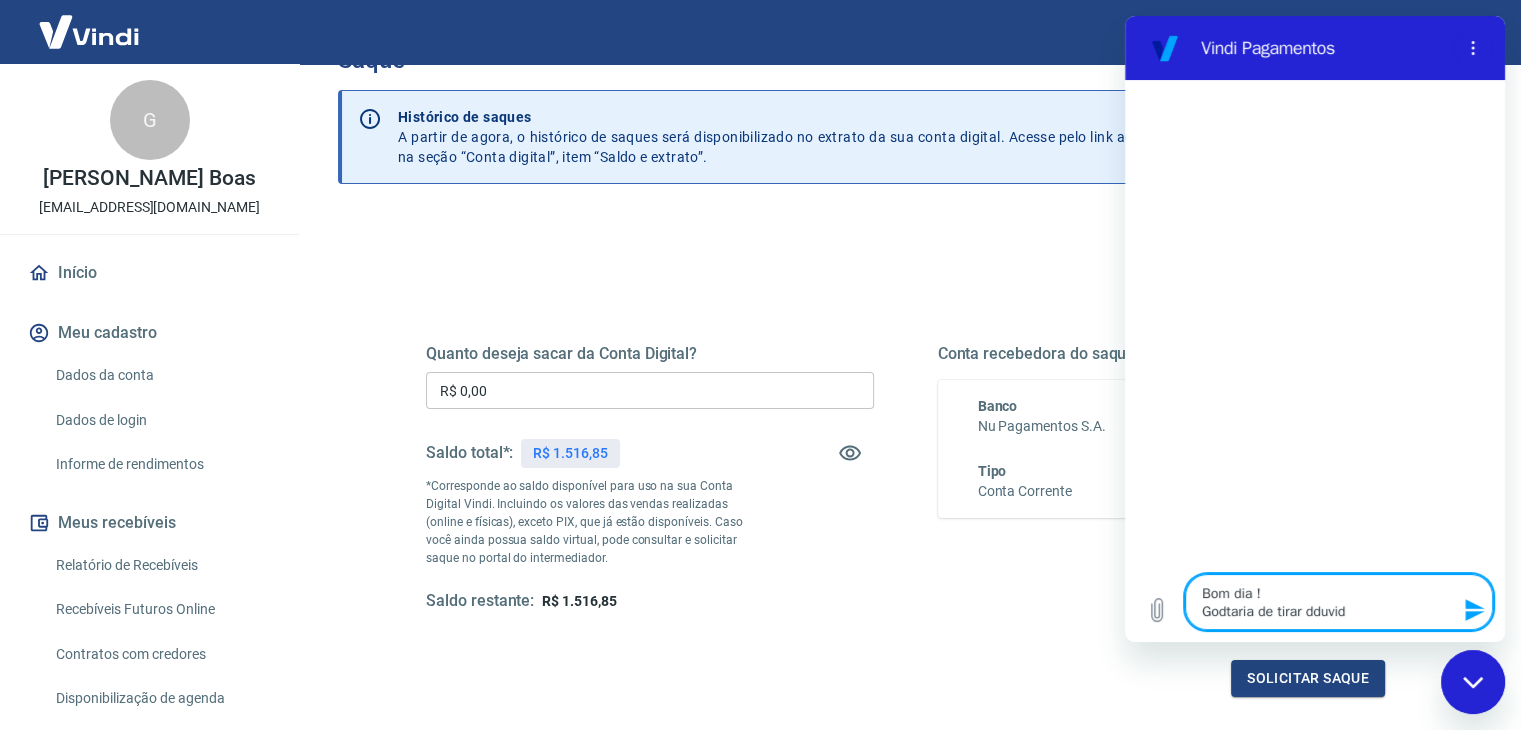 type on "Bom dia !
Godtaria de tirar dduvida" 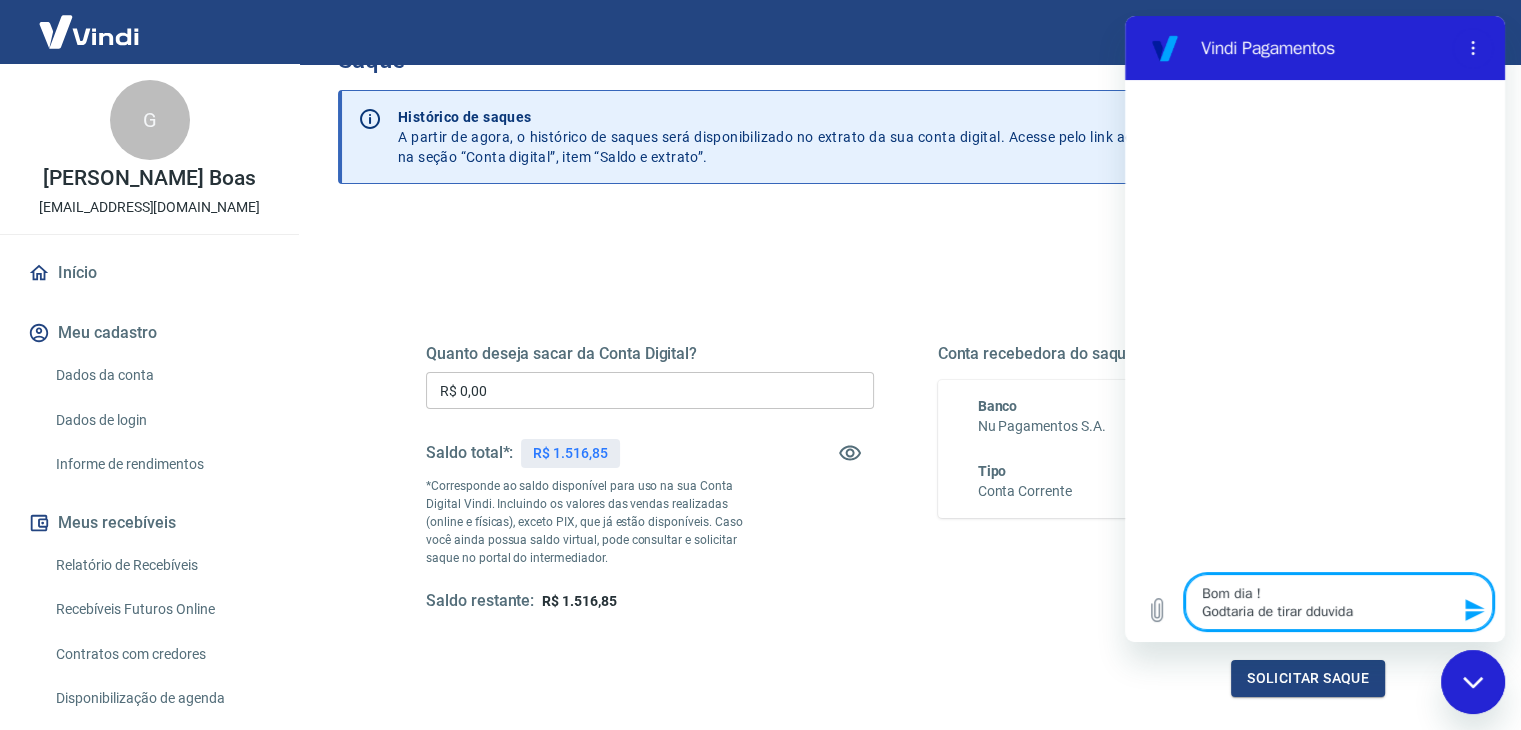 type on "Bom dia !
Godtaria de tirar dduvidas" 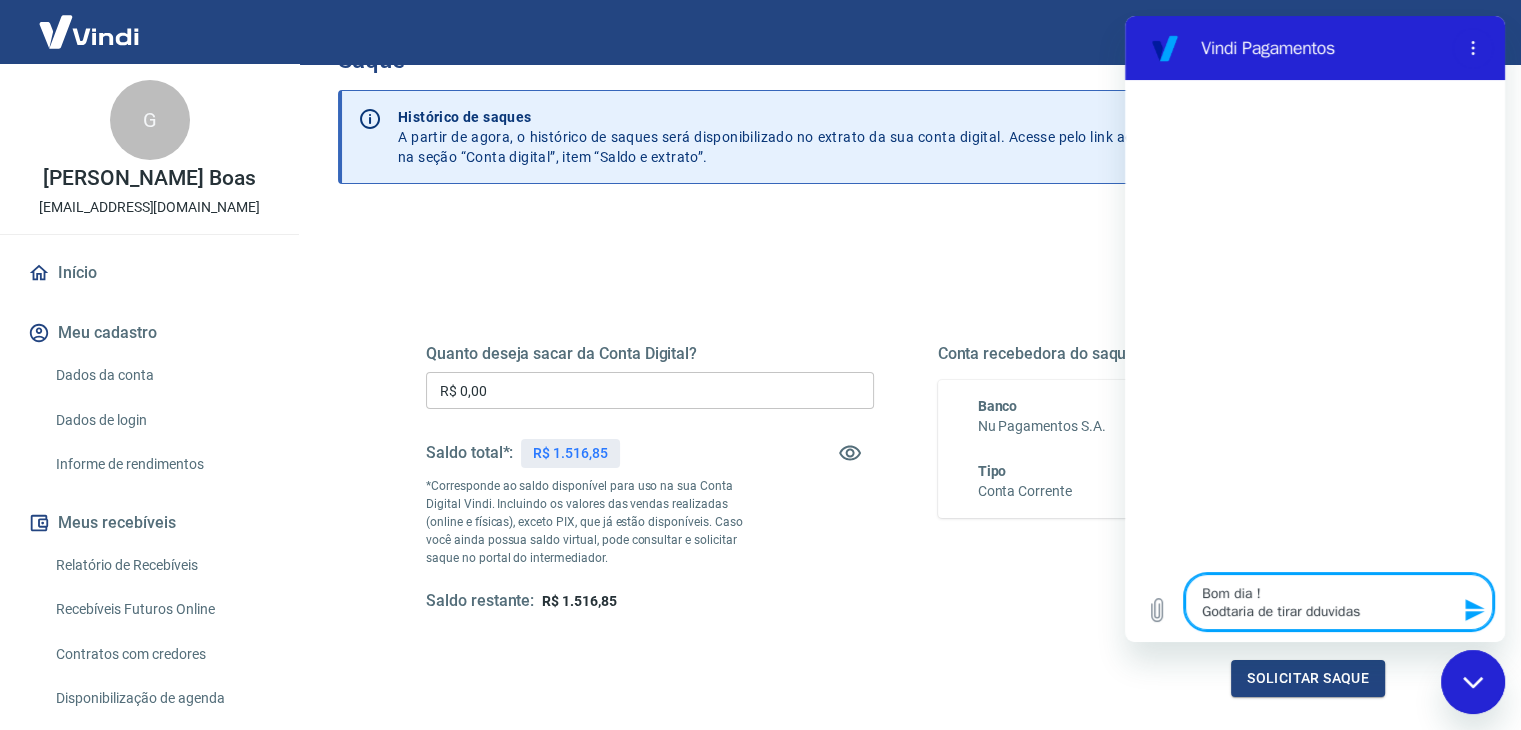 type on "Bom dia !
Godtaria de tirar dduvidas" 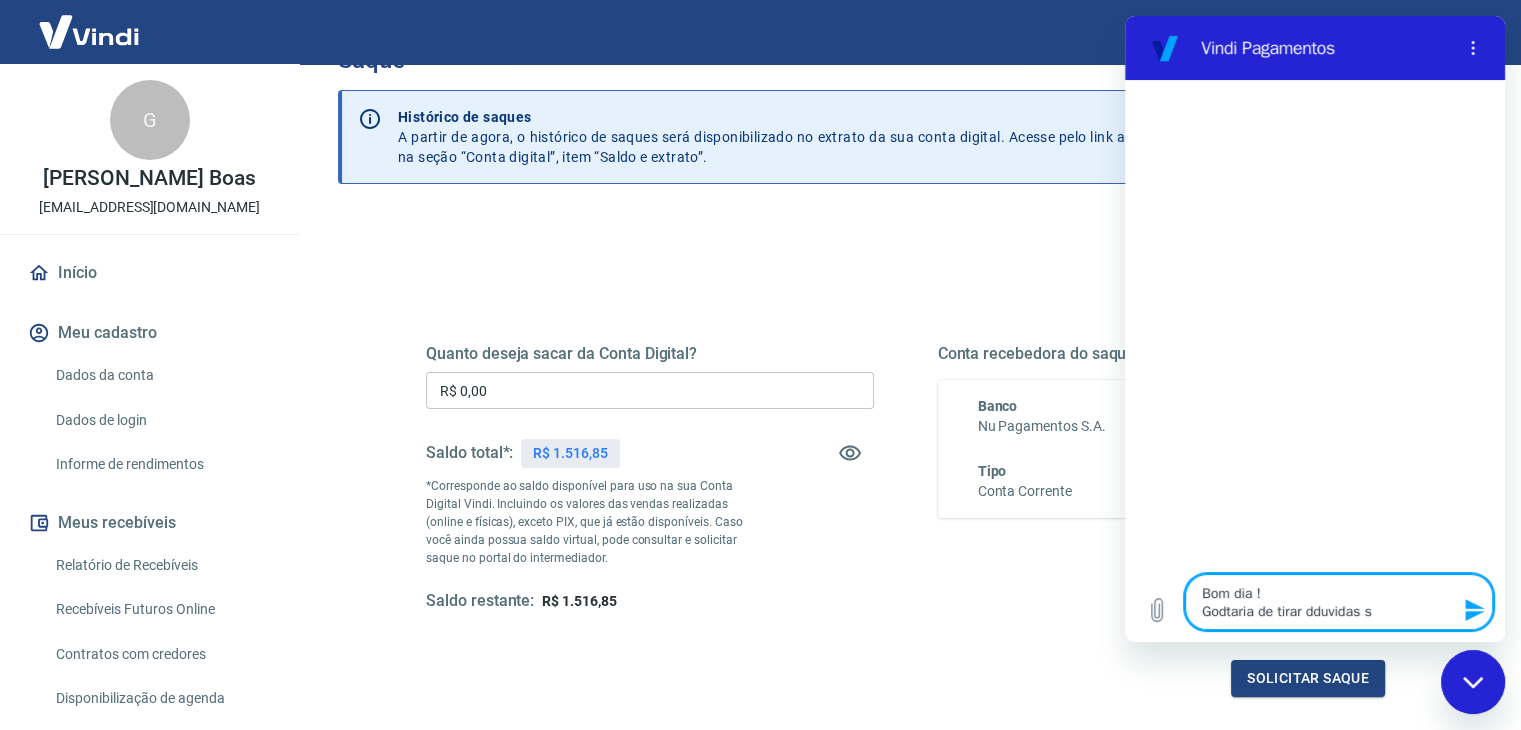 type on "Bom dia !
Godtaria de tirar dduvidas so" 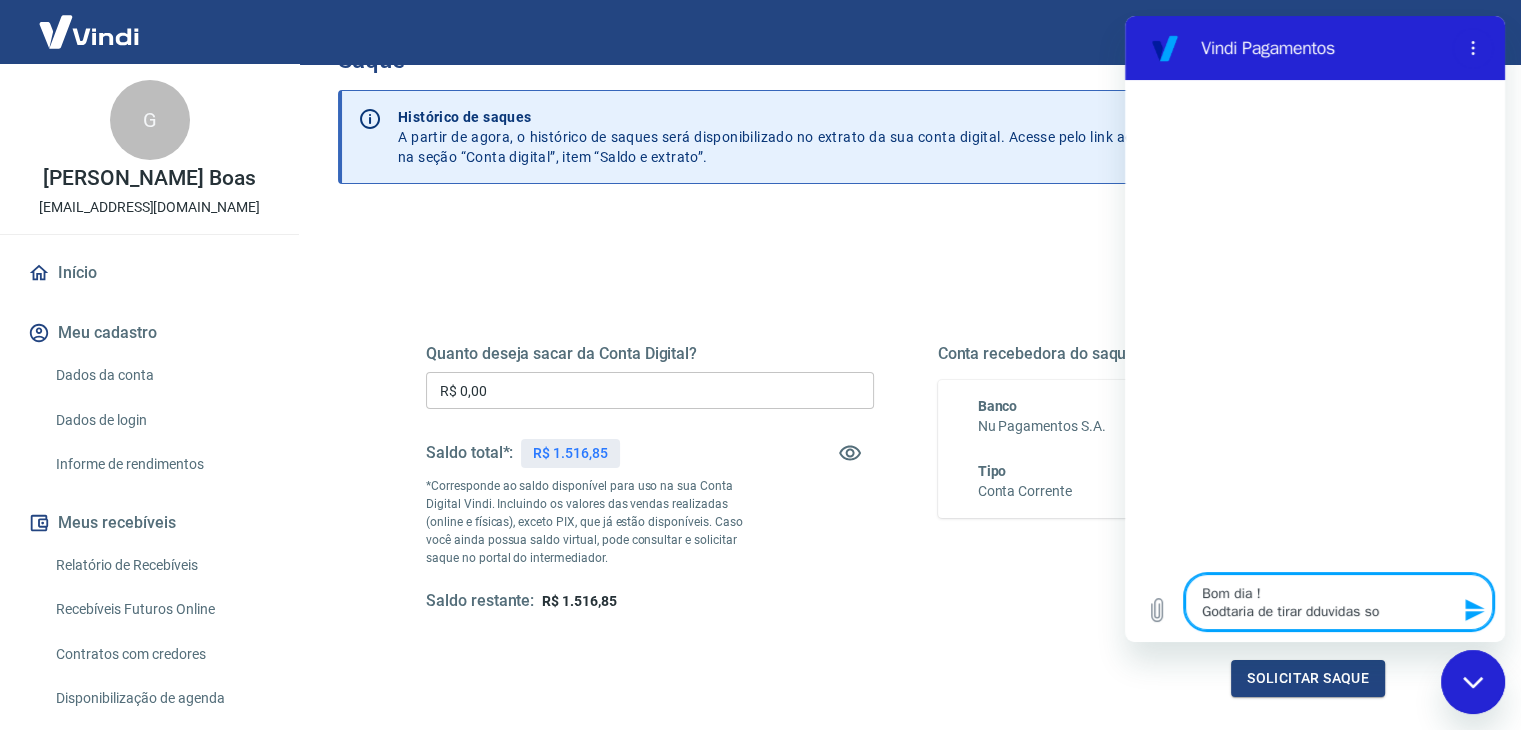 type on "Bom dia !
Godtaria de tirar dduvidas sob" 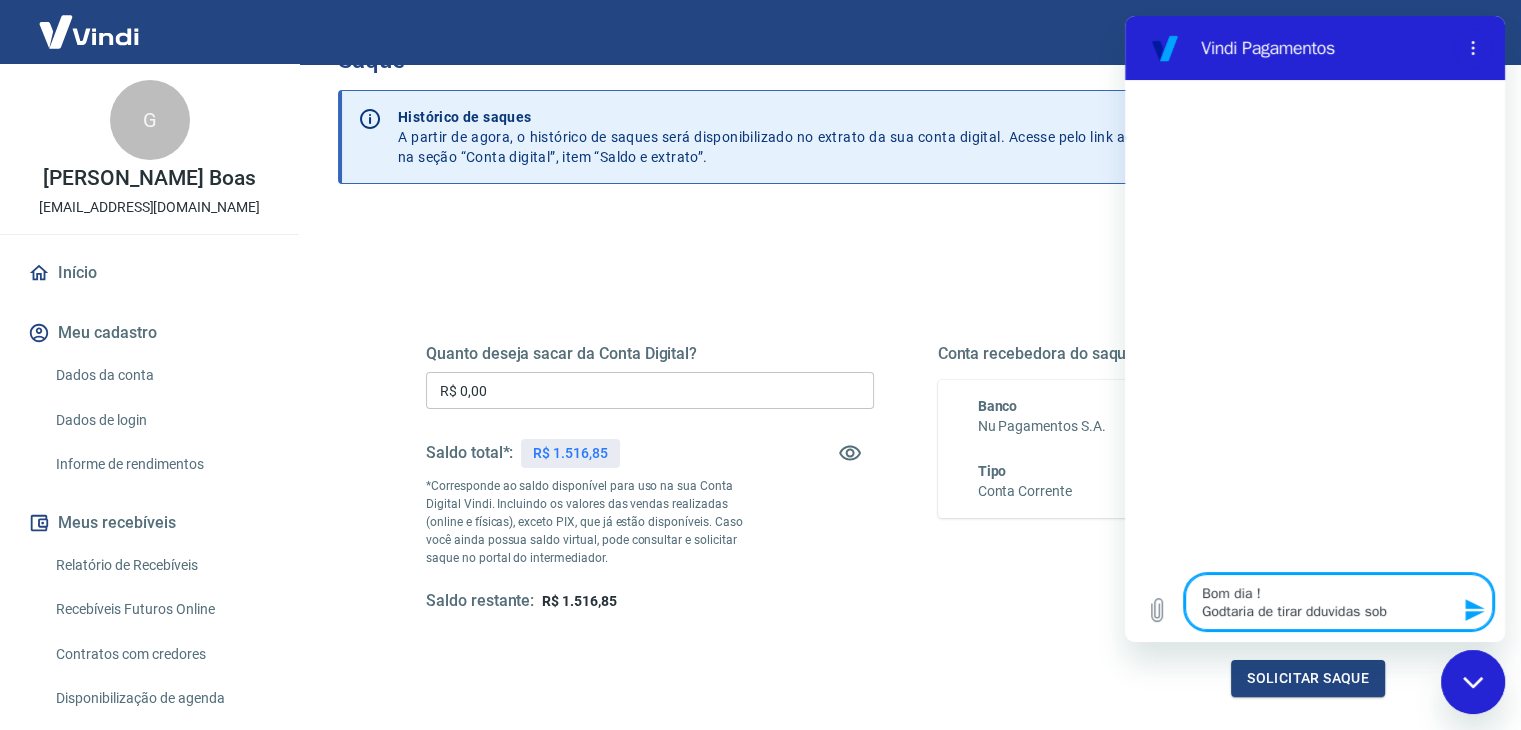 type on "x" 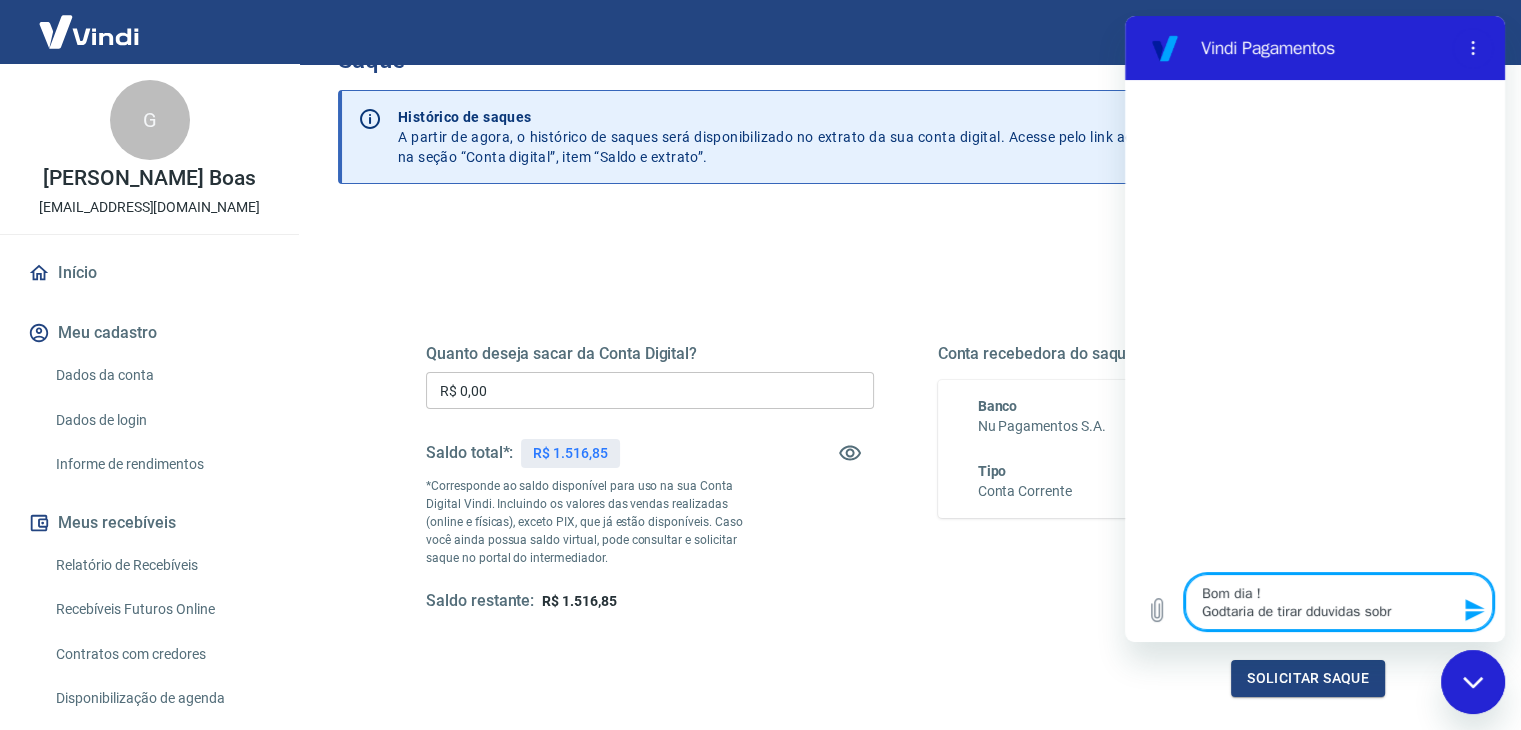 type on "Bom dia !
Godtaria de tirar dduvidas sobre" 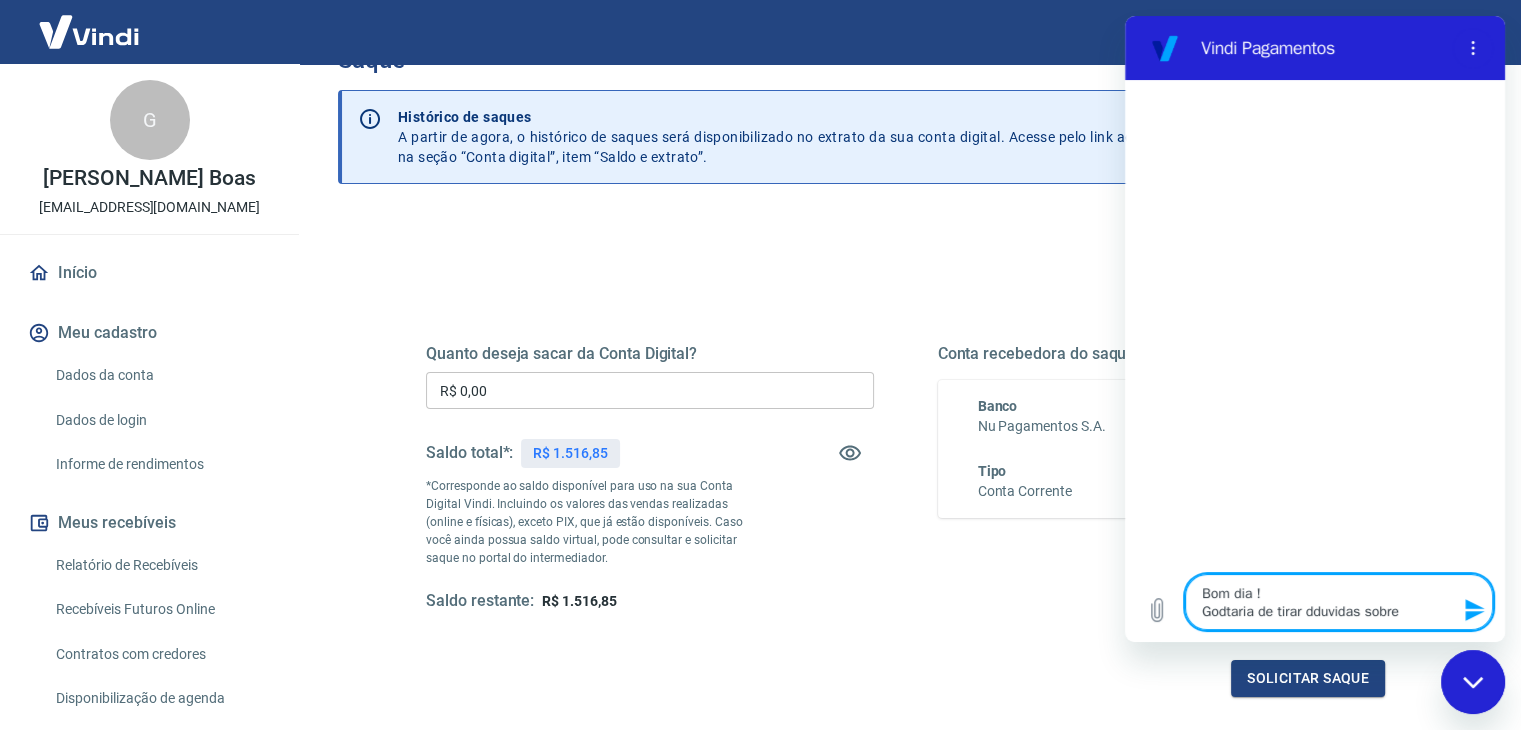 type on "Bom dia !
Godtaria de tirar dduvidas sobre" 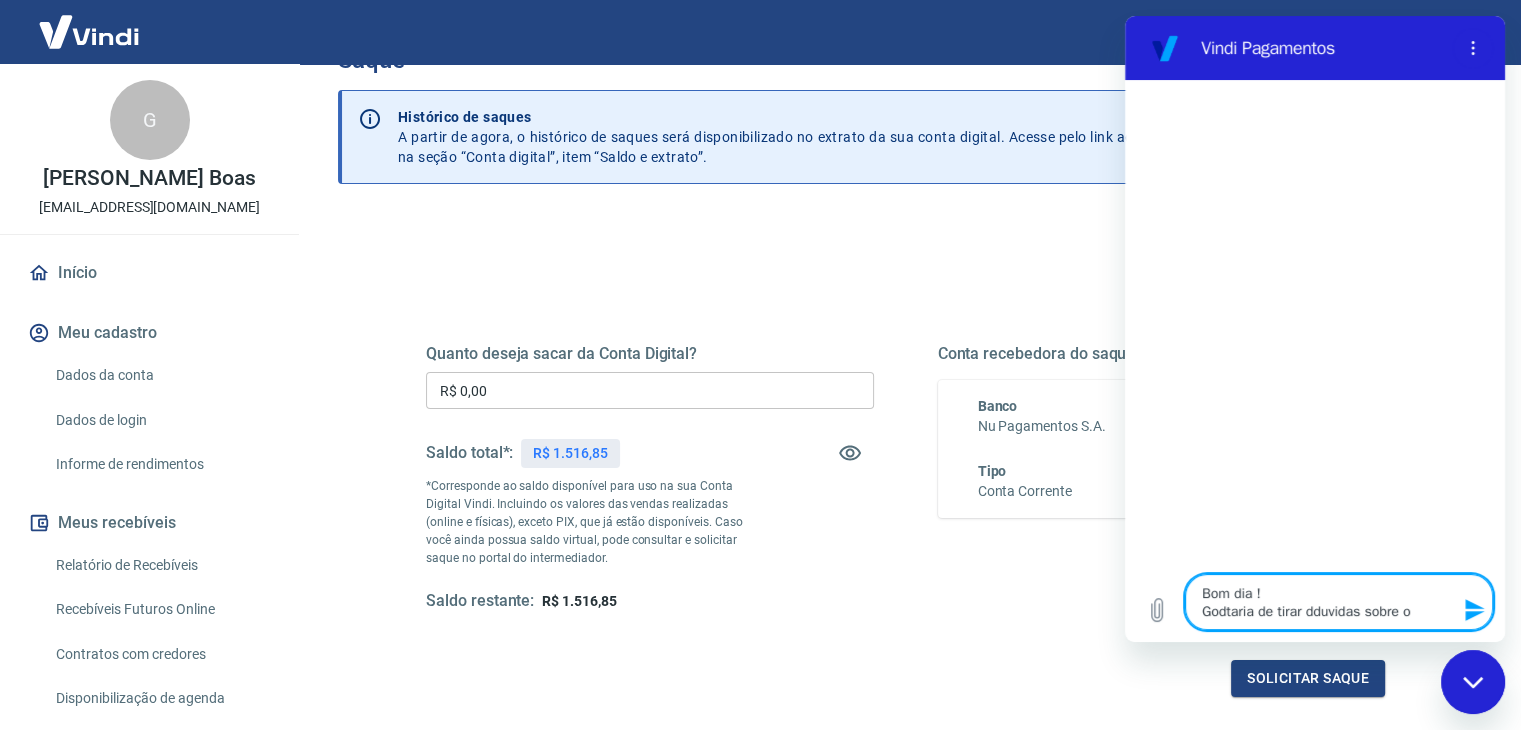 type on "Bom dia !
Godtaria de tirar dduvidas sobre o" 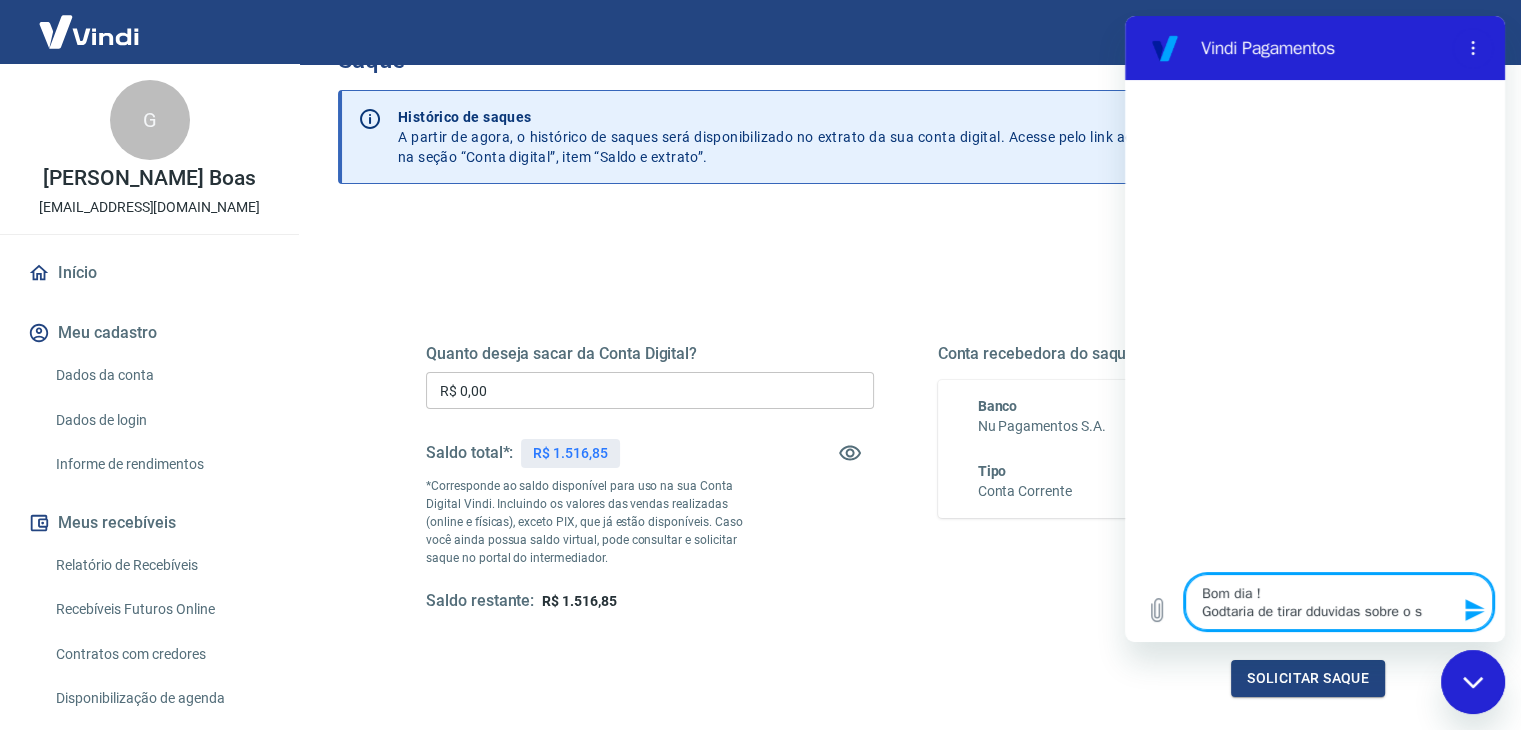 type on "Bom dia !
Godtaria de tirar dduvidas sobre o sa" 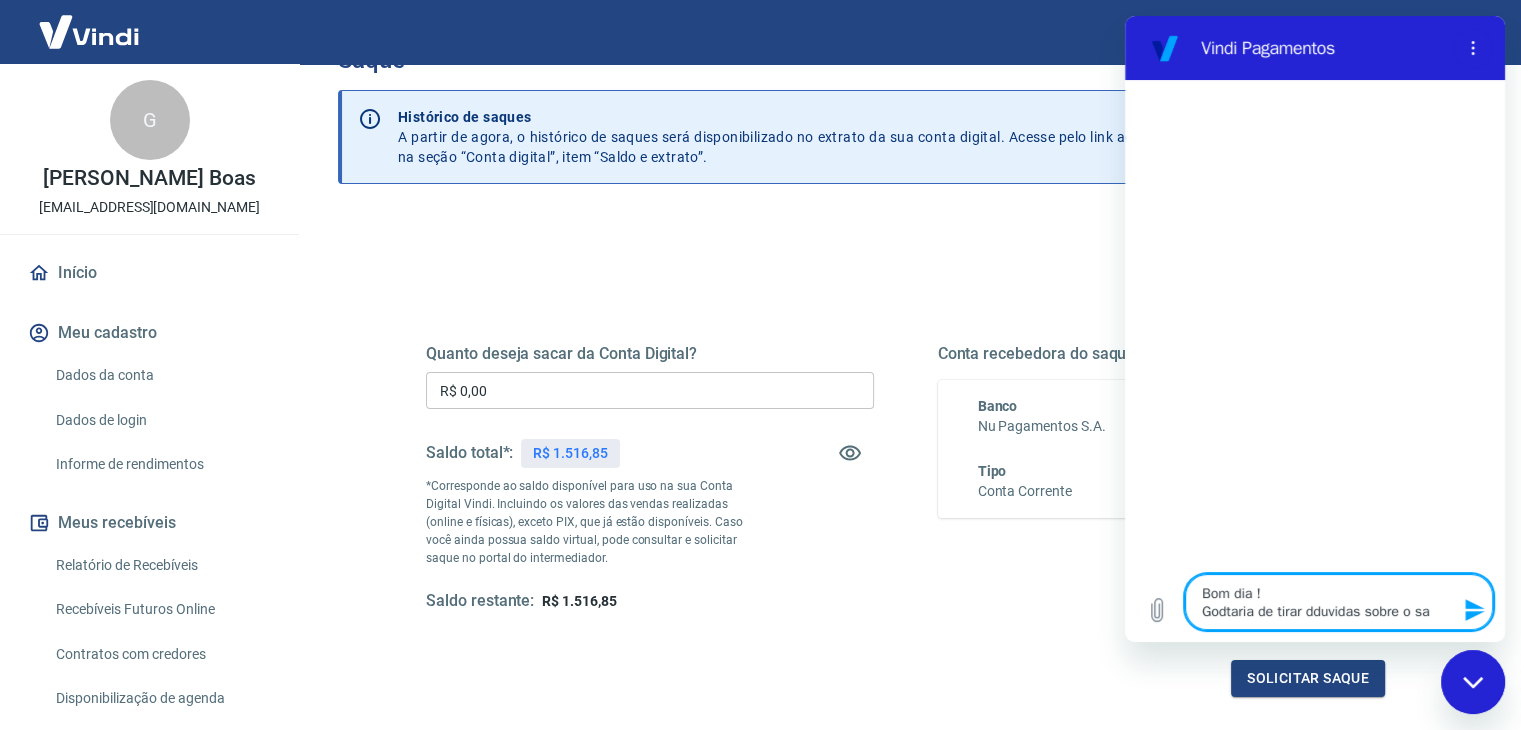 type on "Bom dia !
Godtaria de tirar dduvidas sobre o saq" 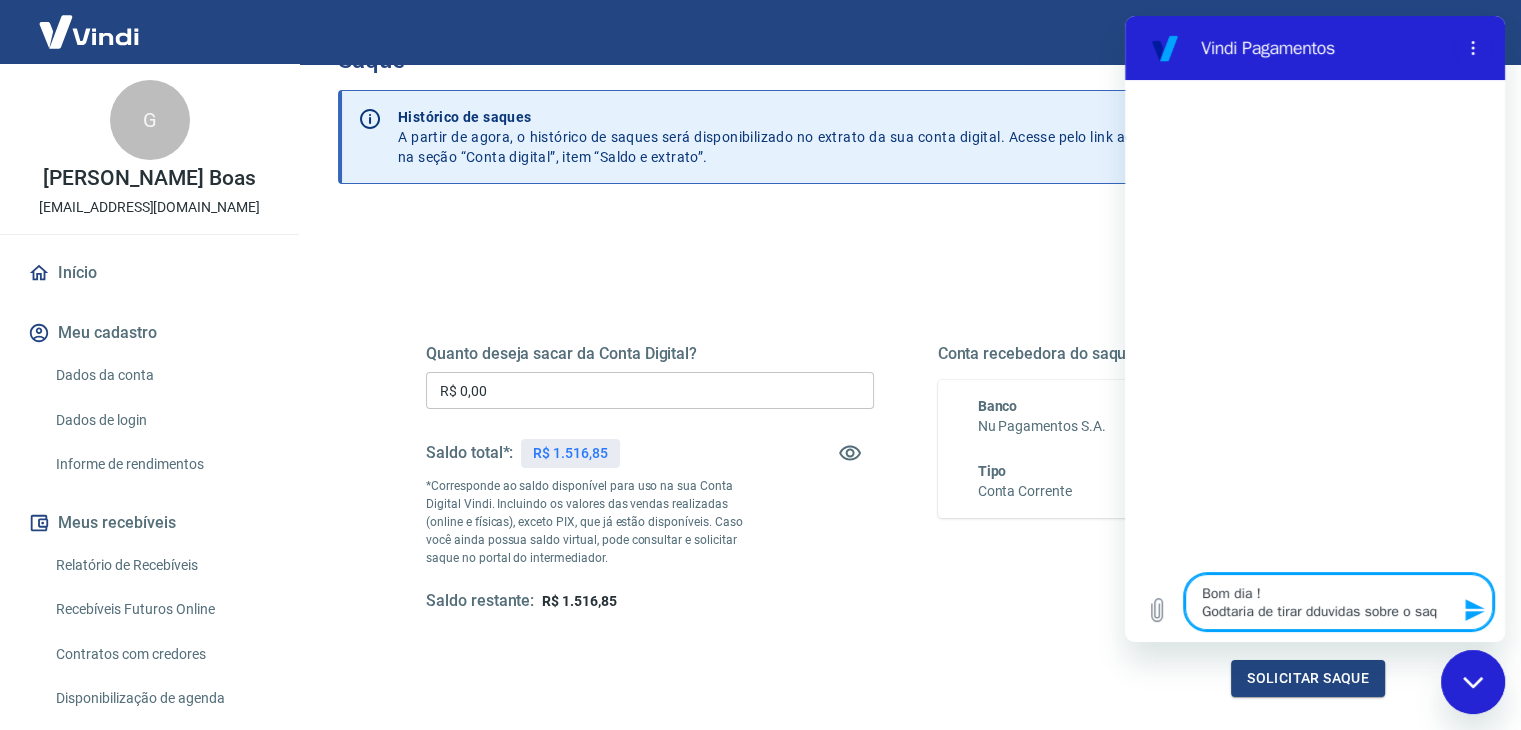 type on "Bom dia !
Godtaria de tirar dduvidas sobre o saqu" 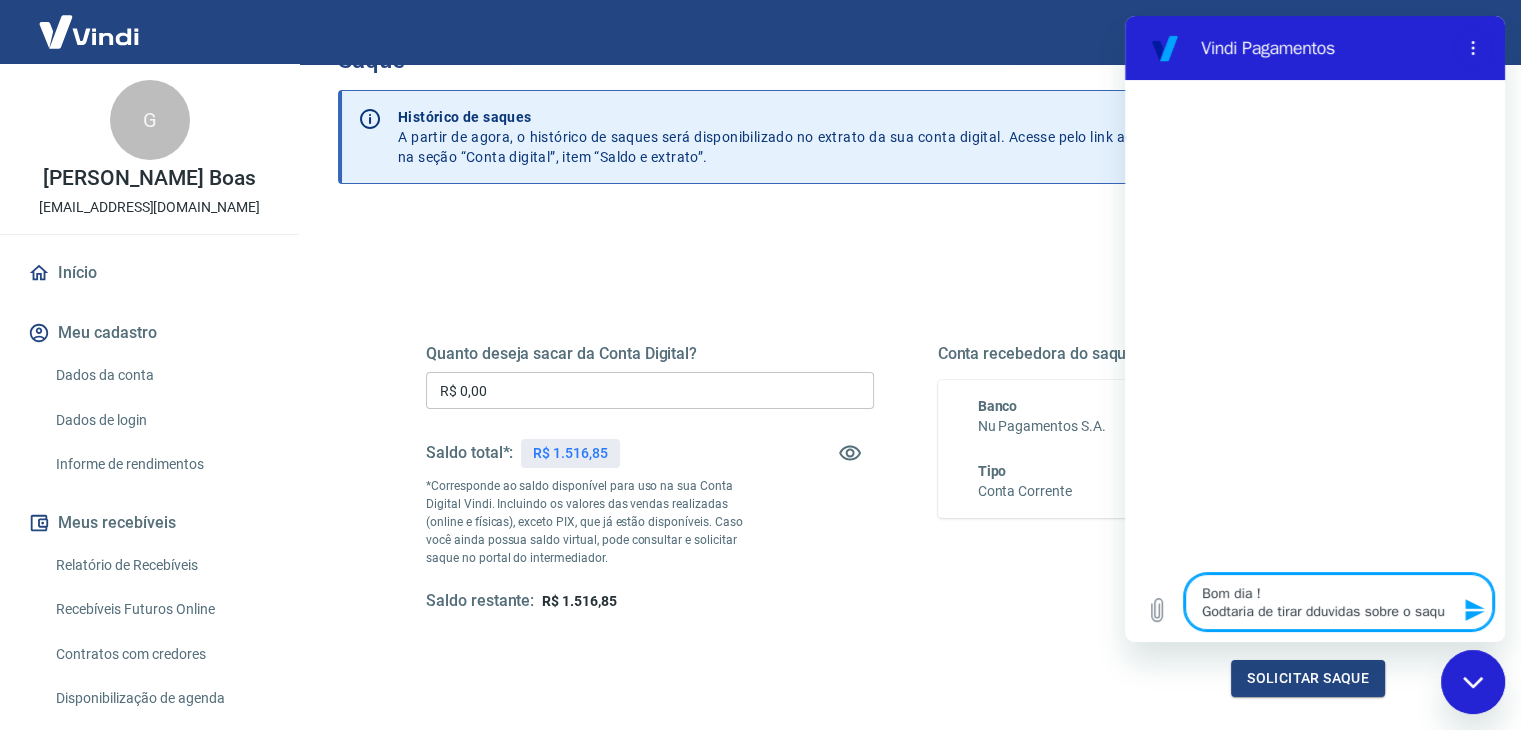 type on "Bom dia !
Godtaria de tirar dduvidas sobre o saque" 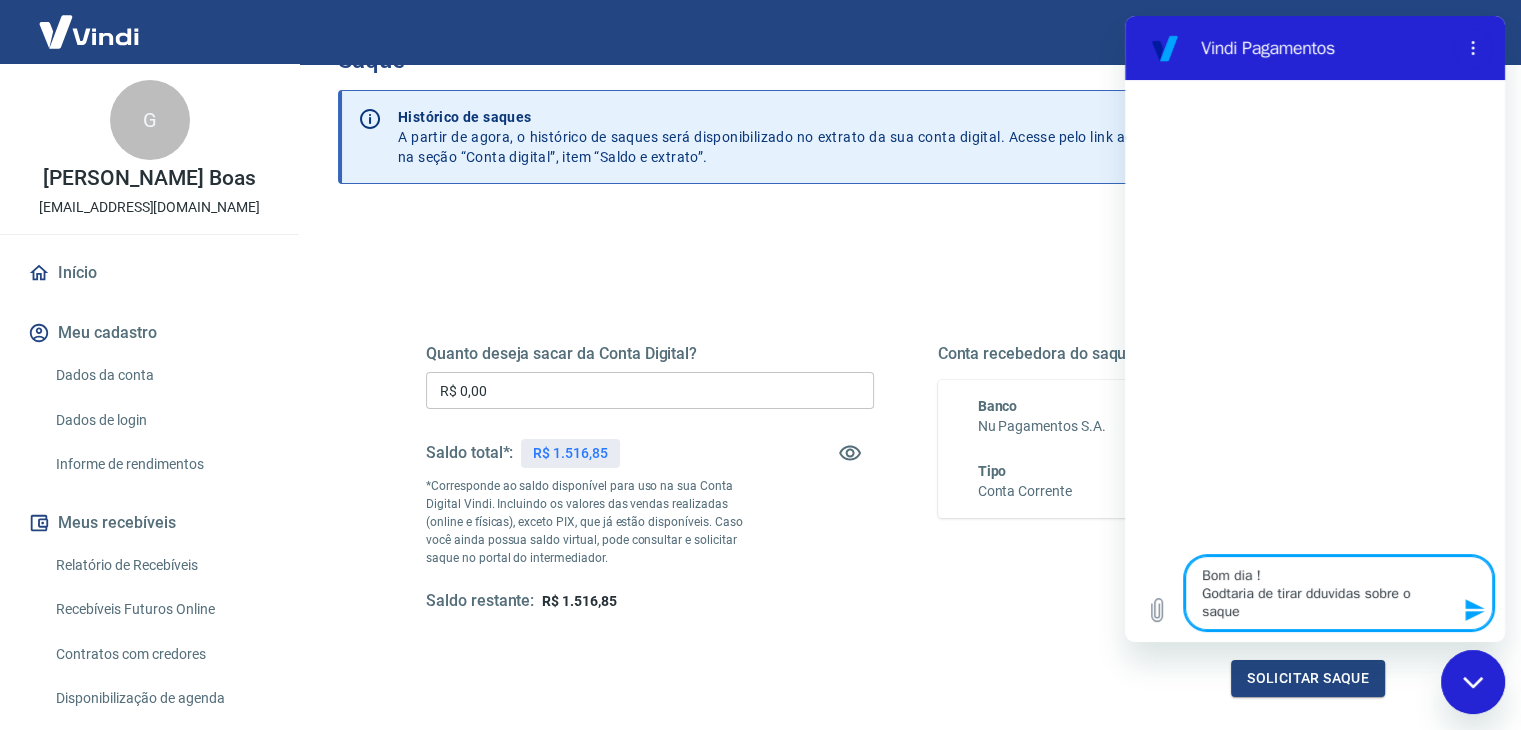 type on "Bom dia !
Godtaria de tirar dduvidas sobre o saque" 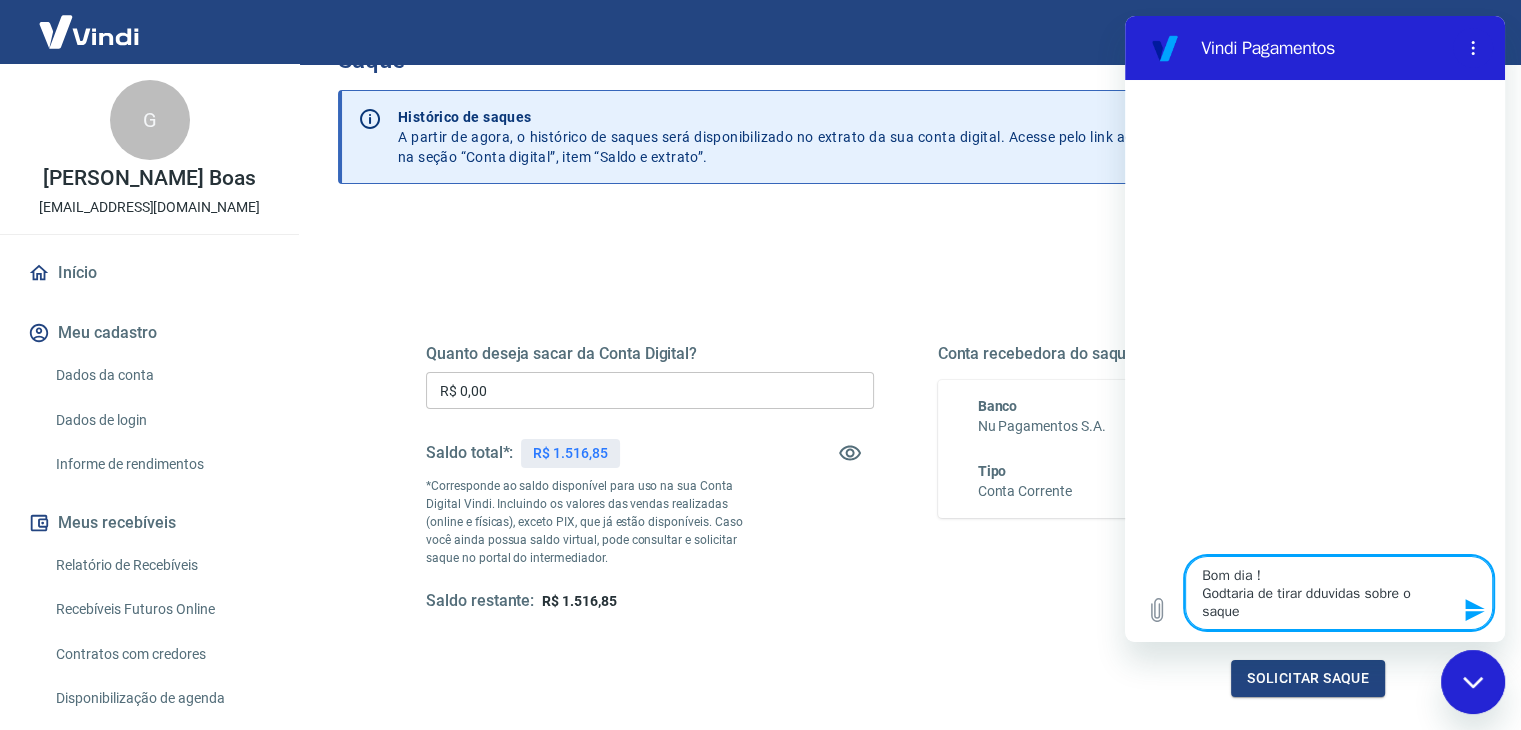 type 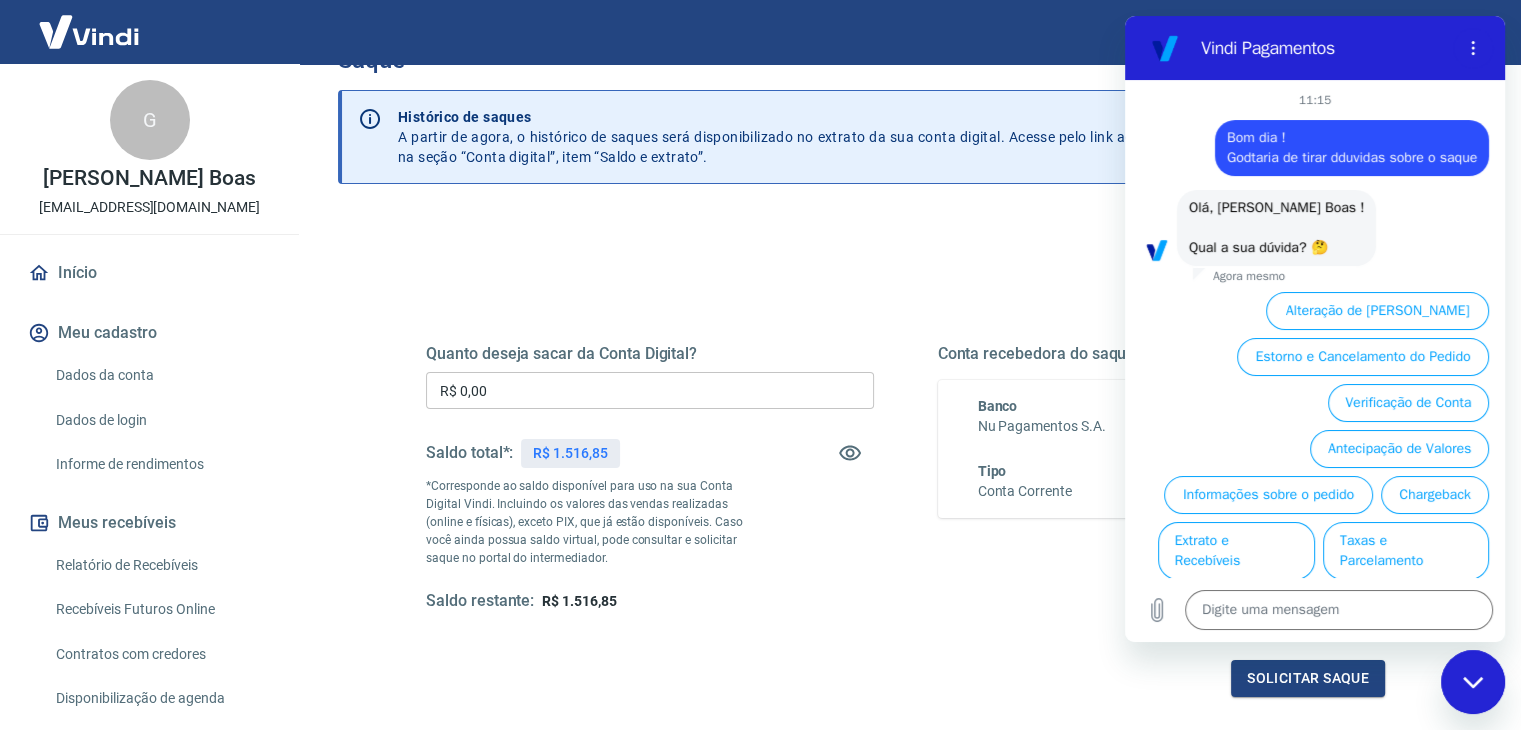 click on "Extrato e Recebíveis" at bounding box center [1236, 551] 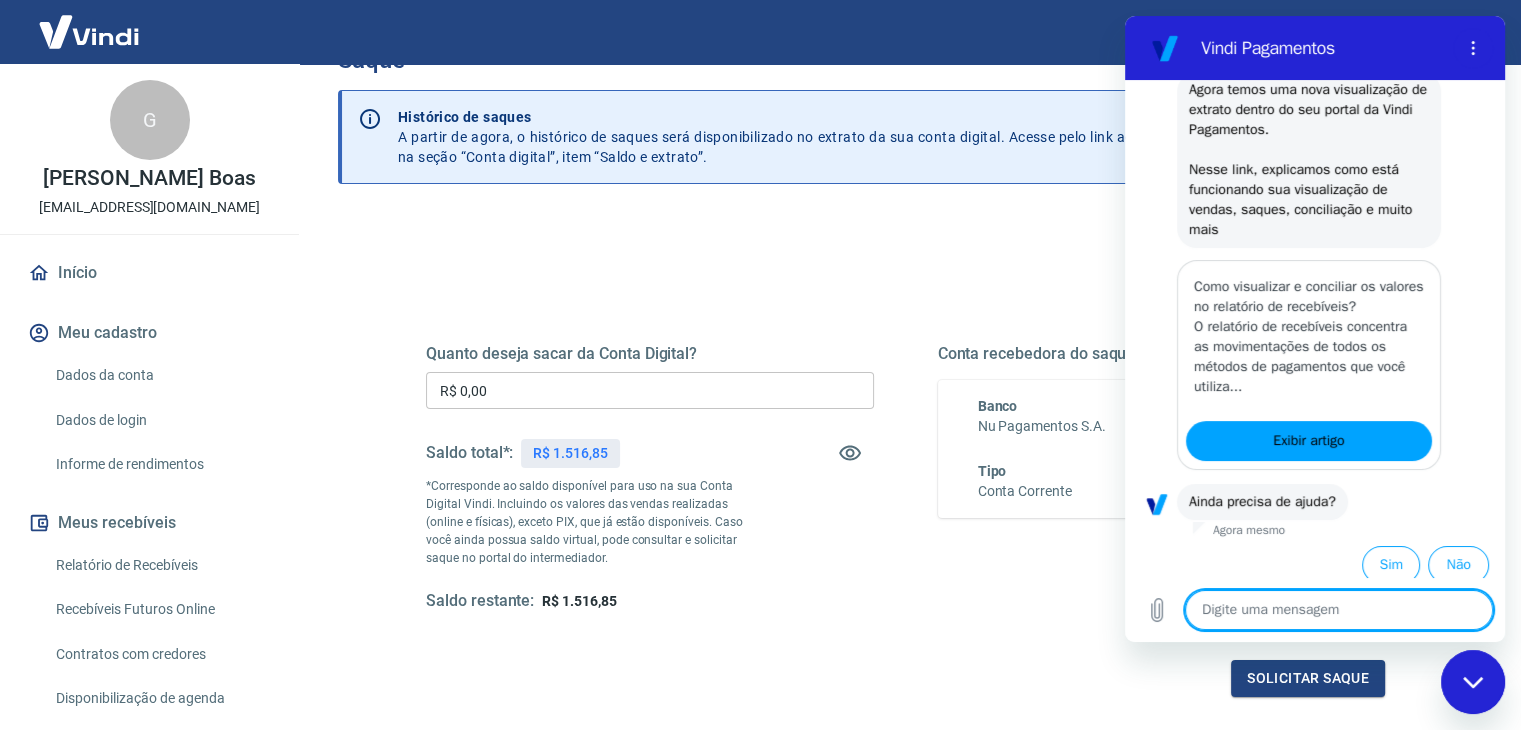 scroll, scrollTop: 322, scrollLeft: 0, axis: vertical 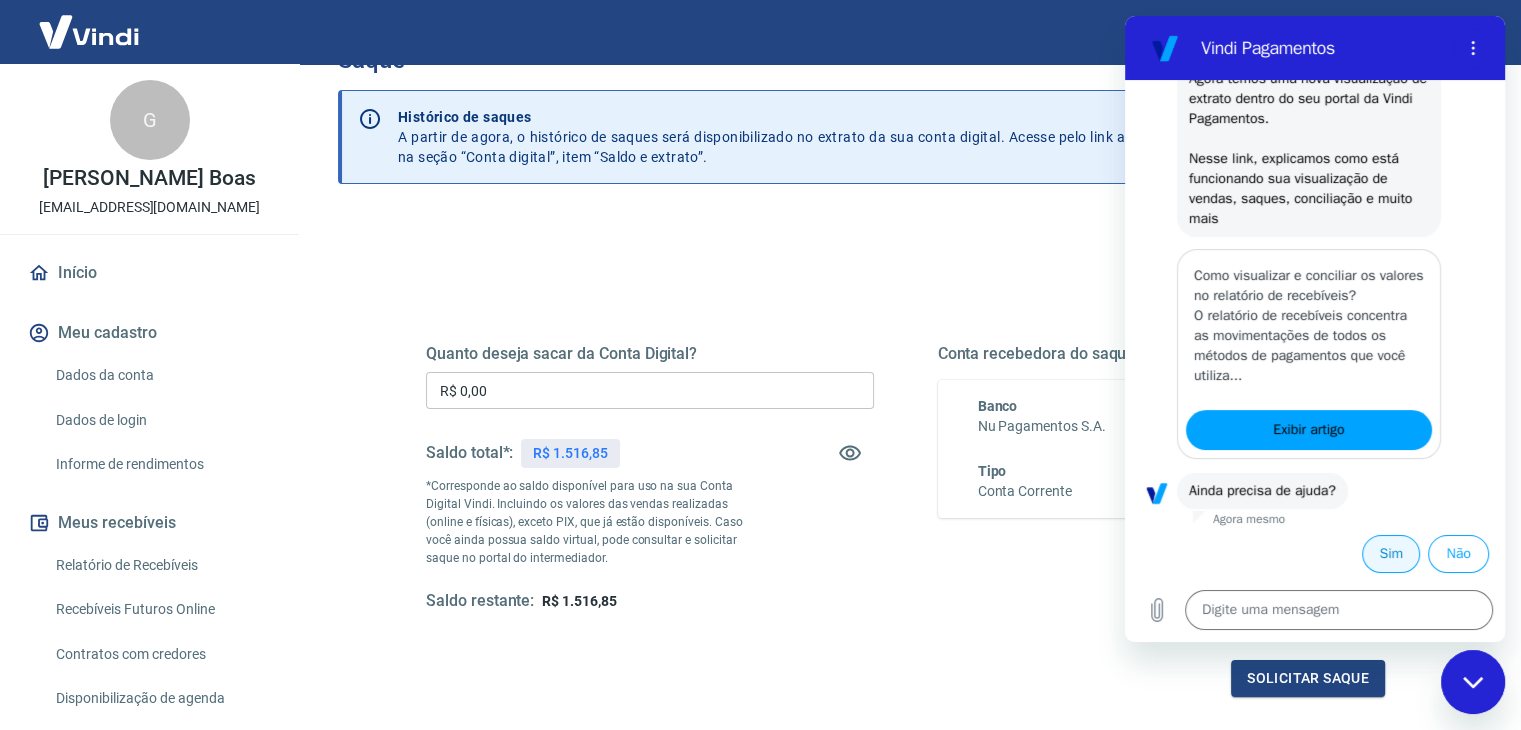 click on "Sim" at bounding box center (1391, 554) 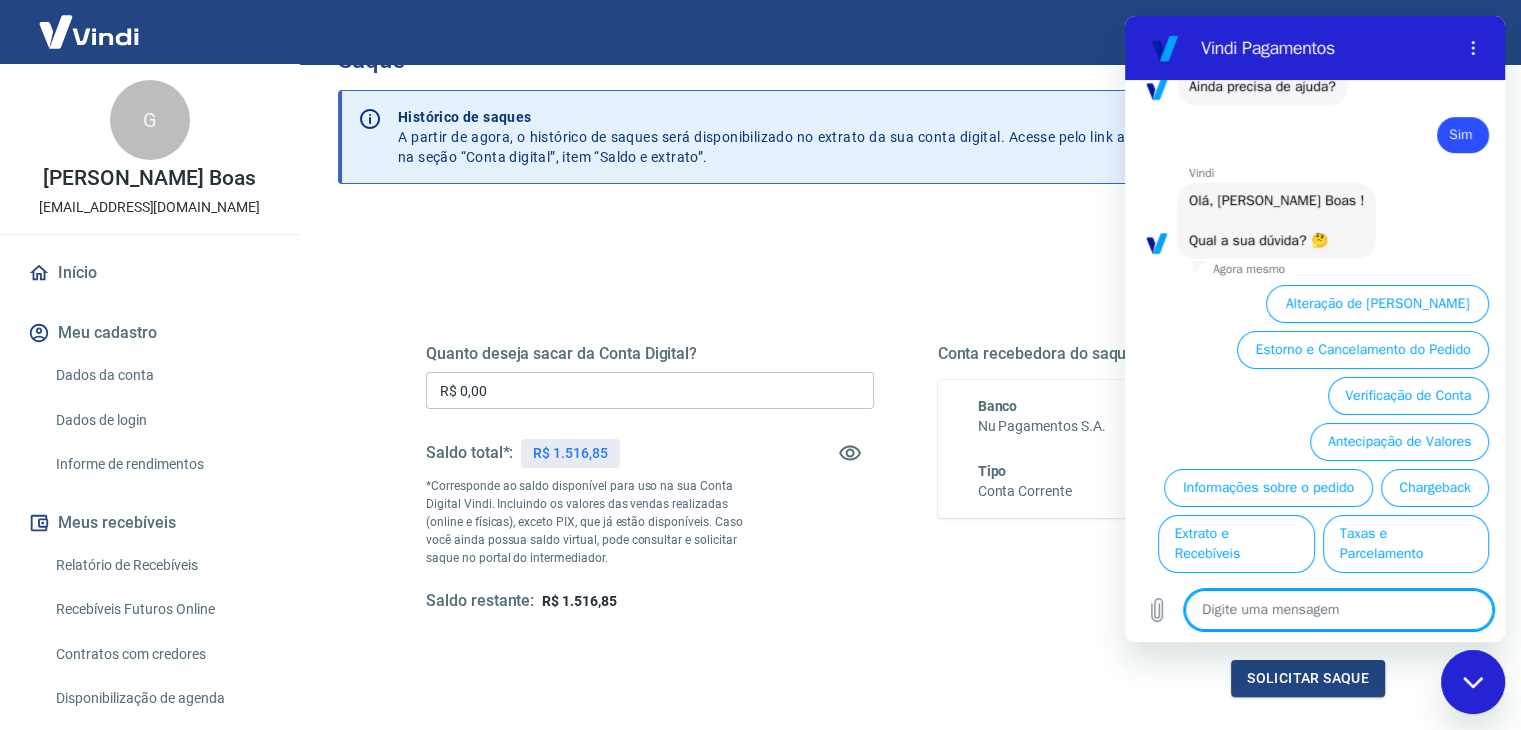 scroll, scrollTop: 750, scrollLeft: 0, axis: vertical 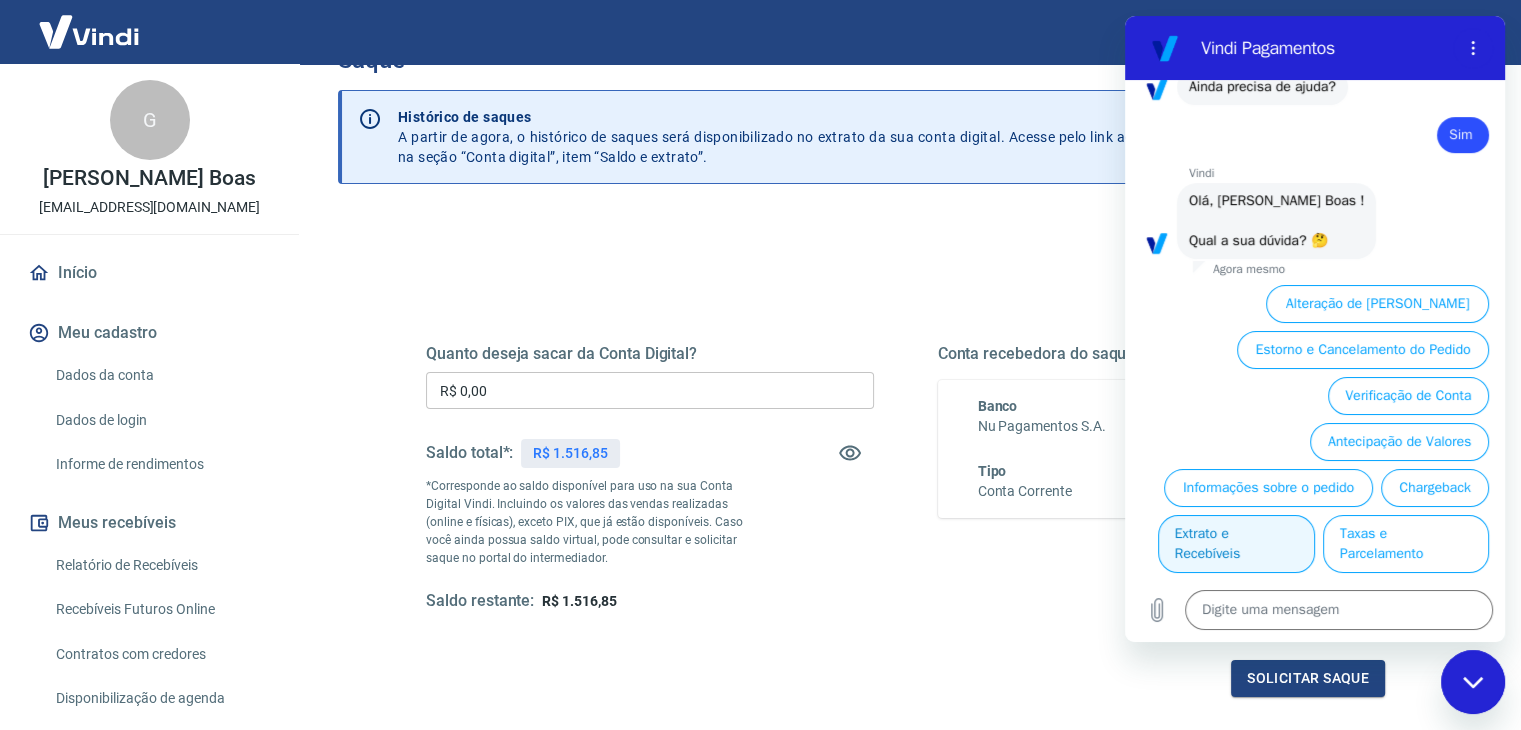 click on "Extrato e Recebíveis" at bounding box center [1236, 544] 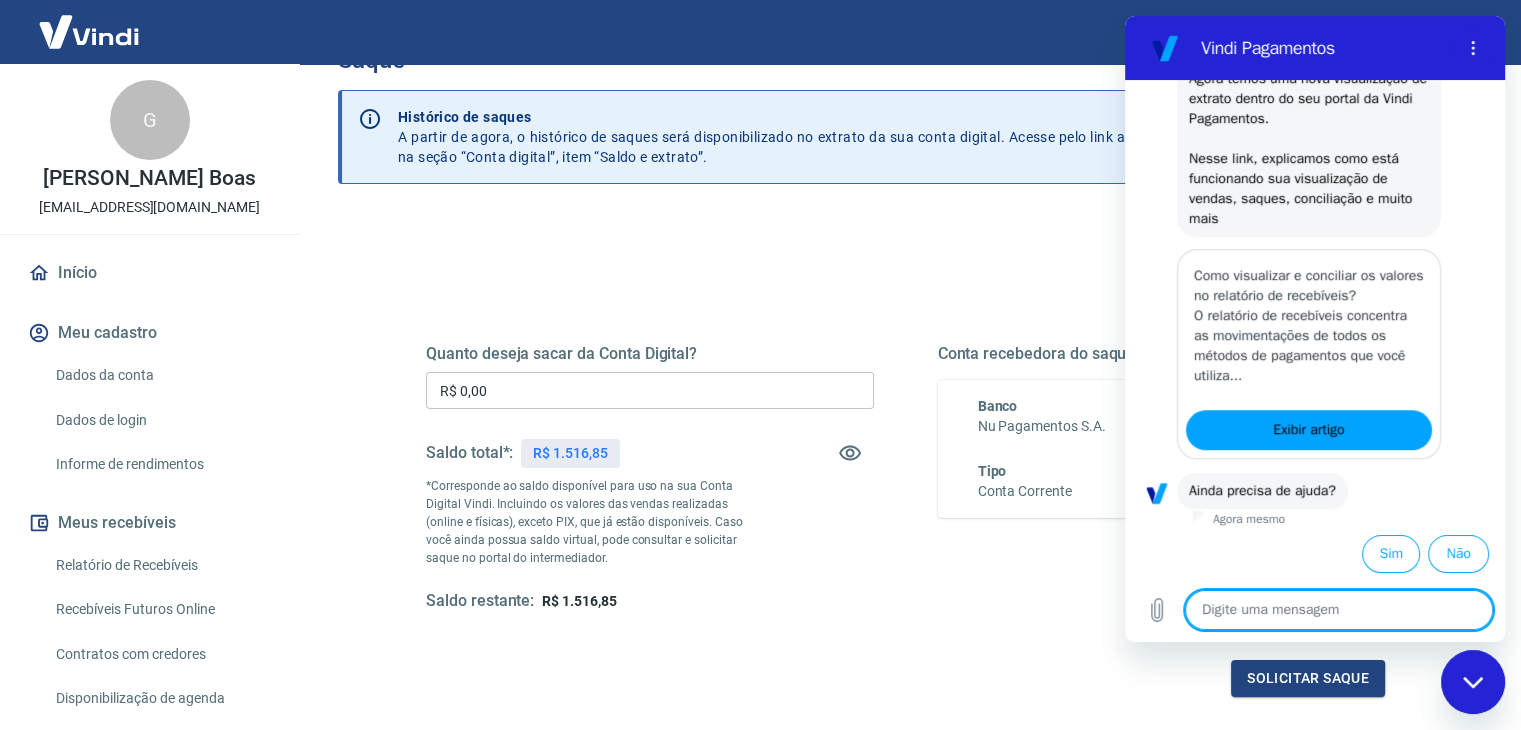 scroll, scrollTop: 1022, scrollLeft: 0, axis: vertical 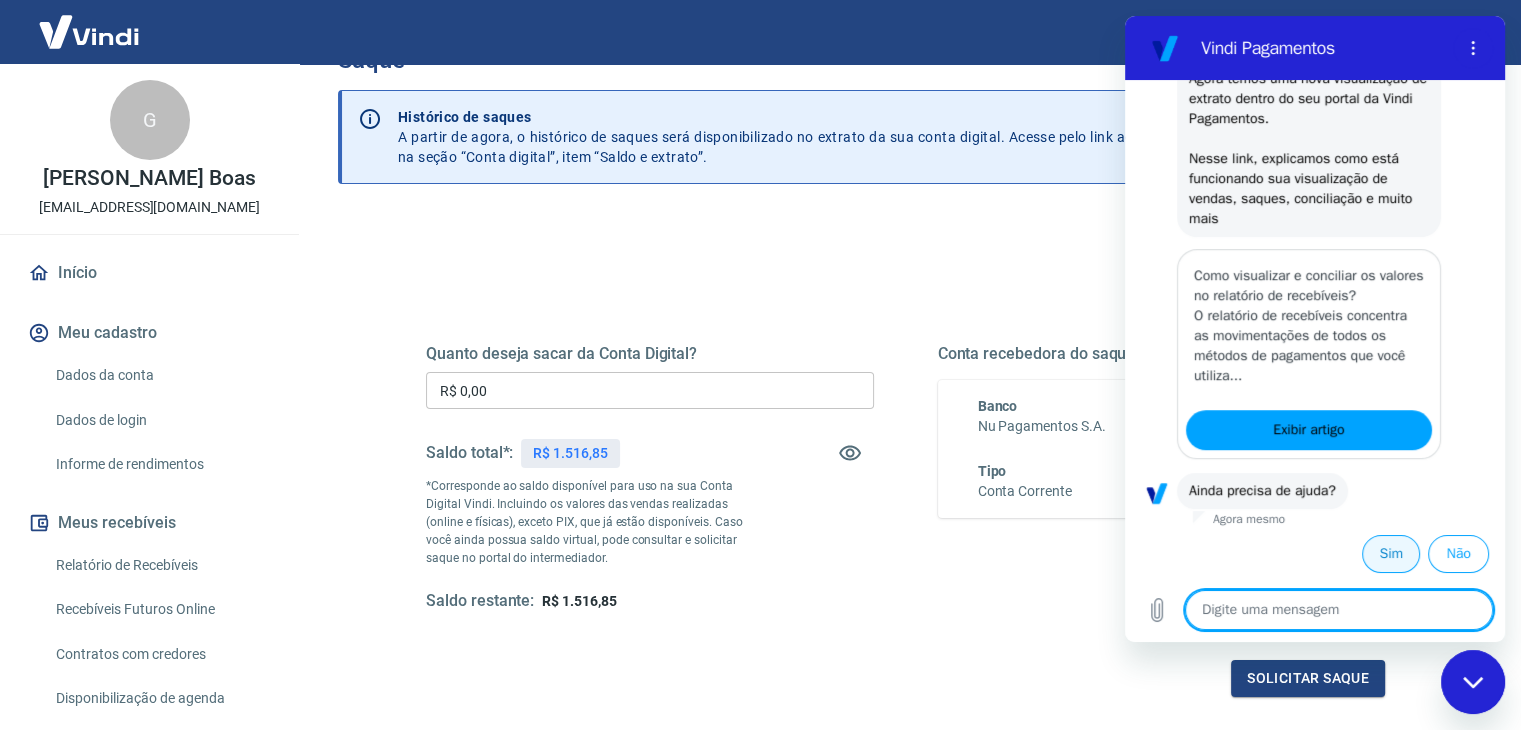 click on "Sim" at bounding box center [1391, 554] 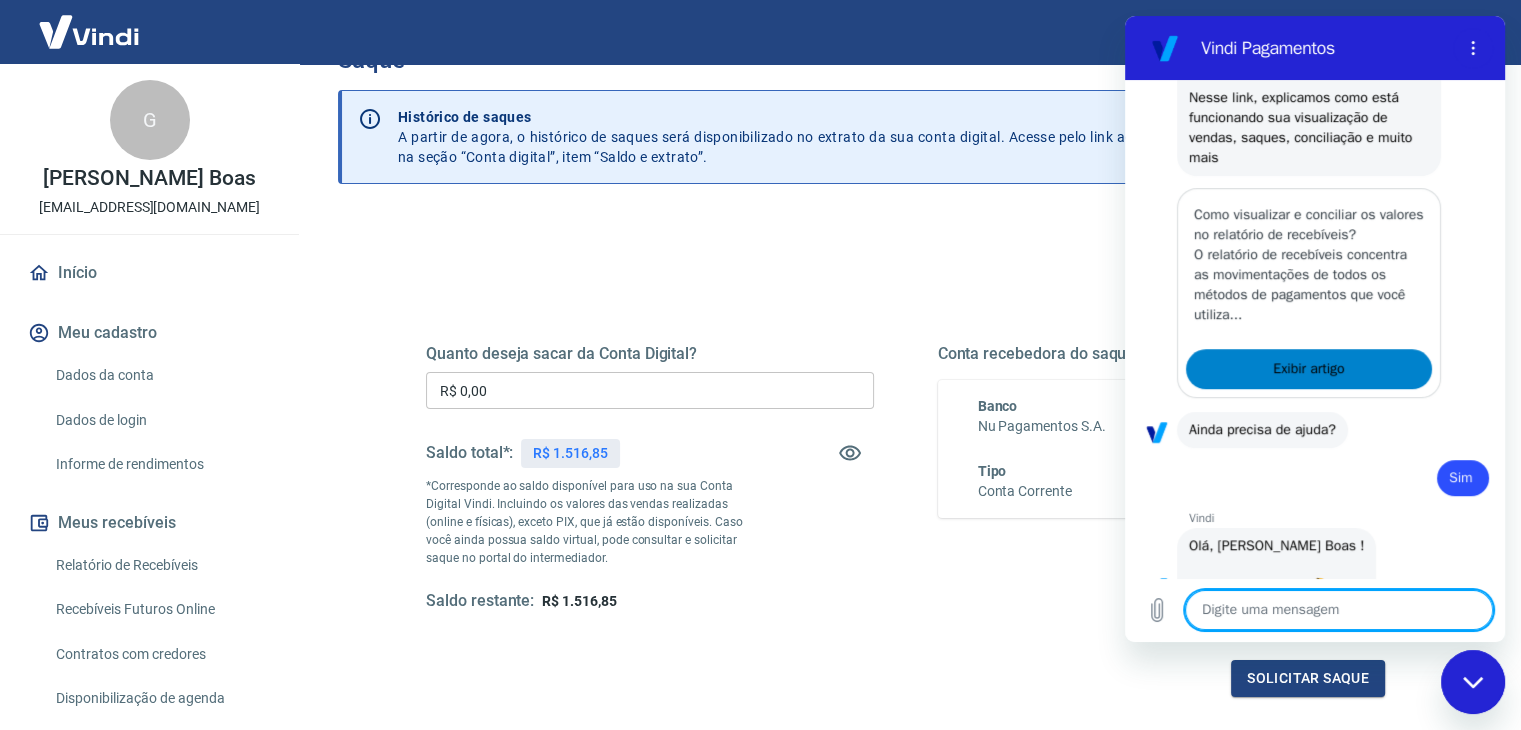 type on "x" 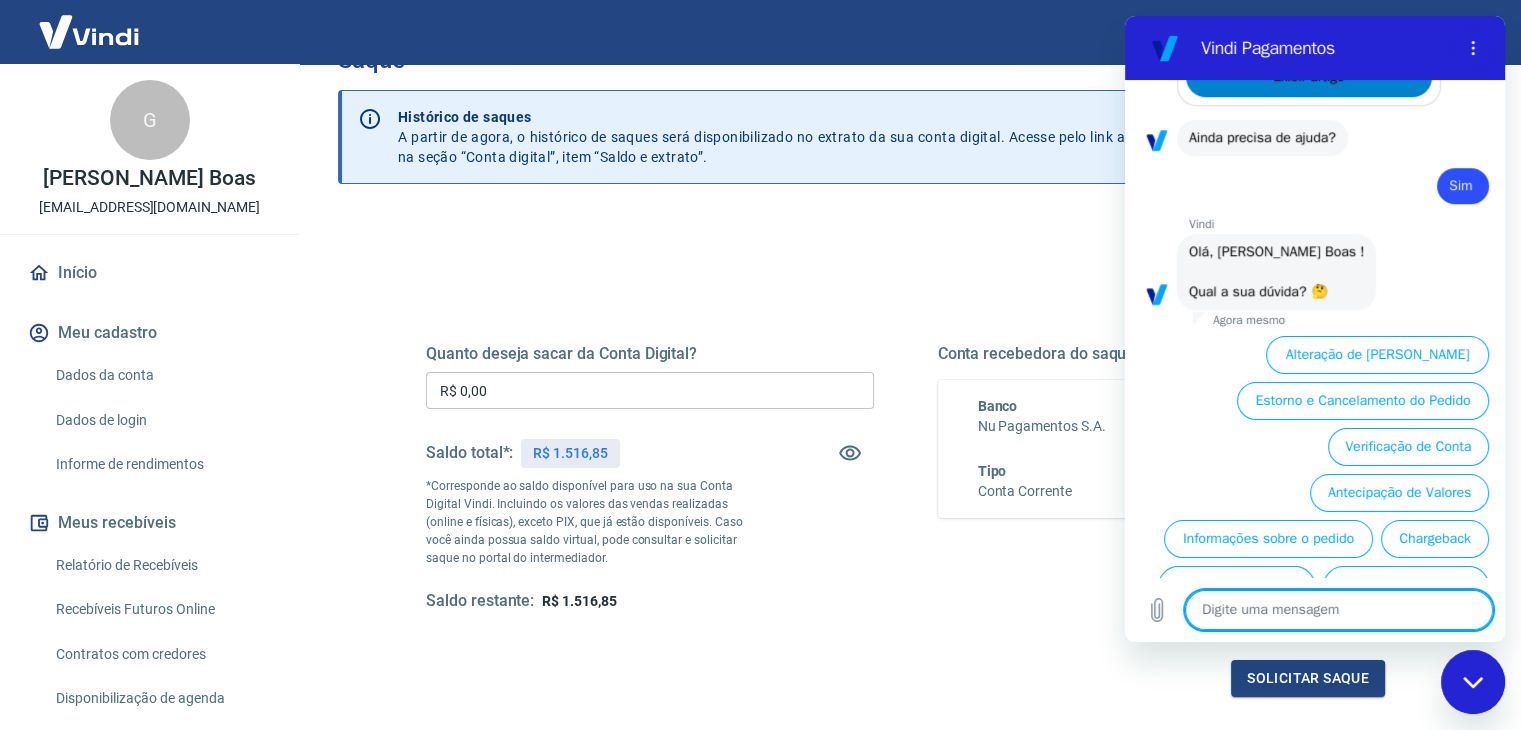scroll, scrollTop: 1449, scrollLeft: 0, axis: vertical 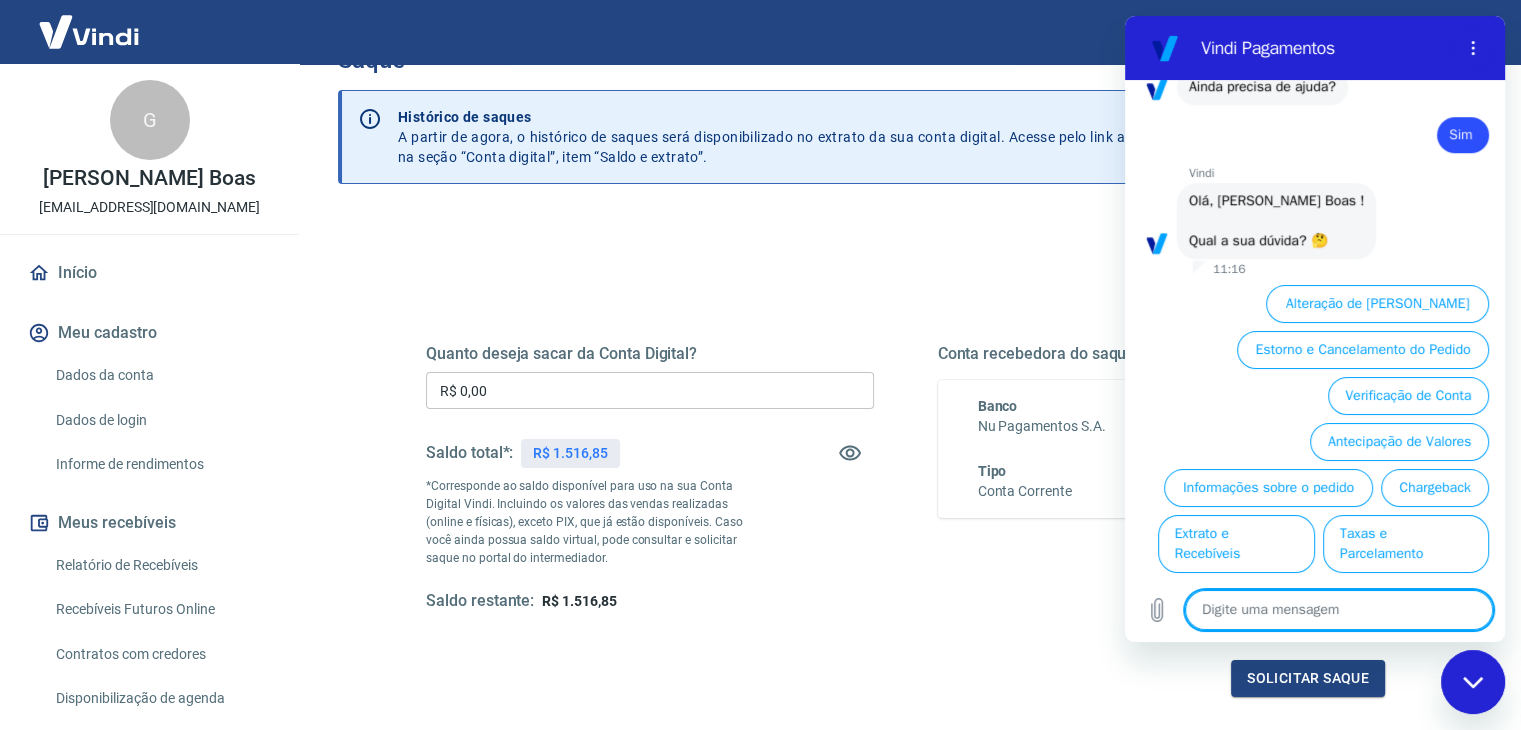 type on "s" 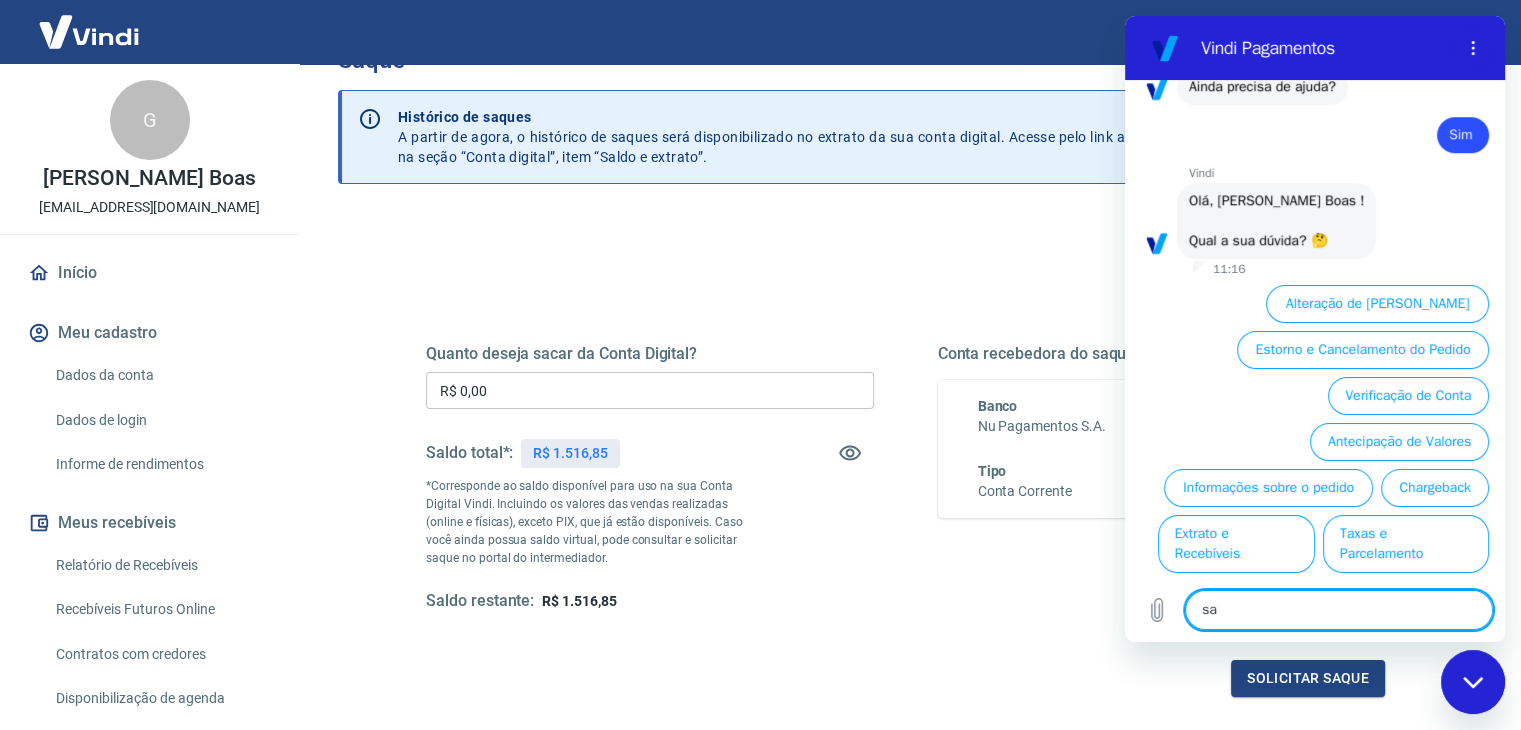 type on "saq" 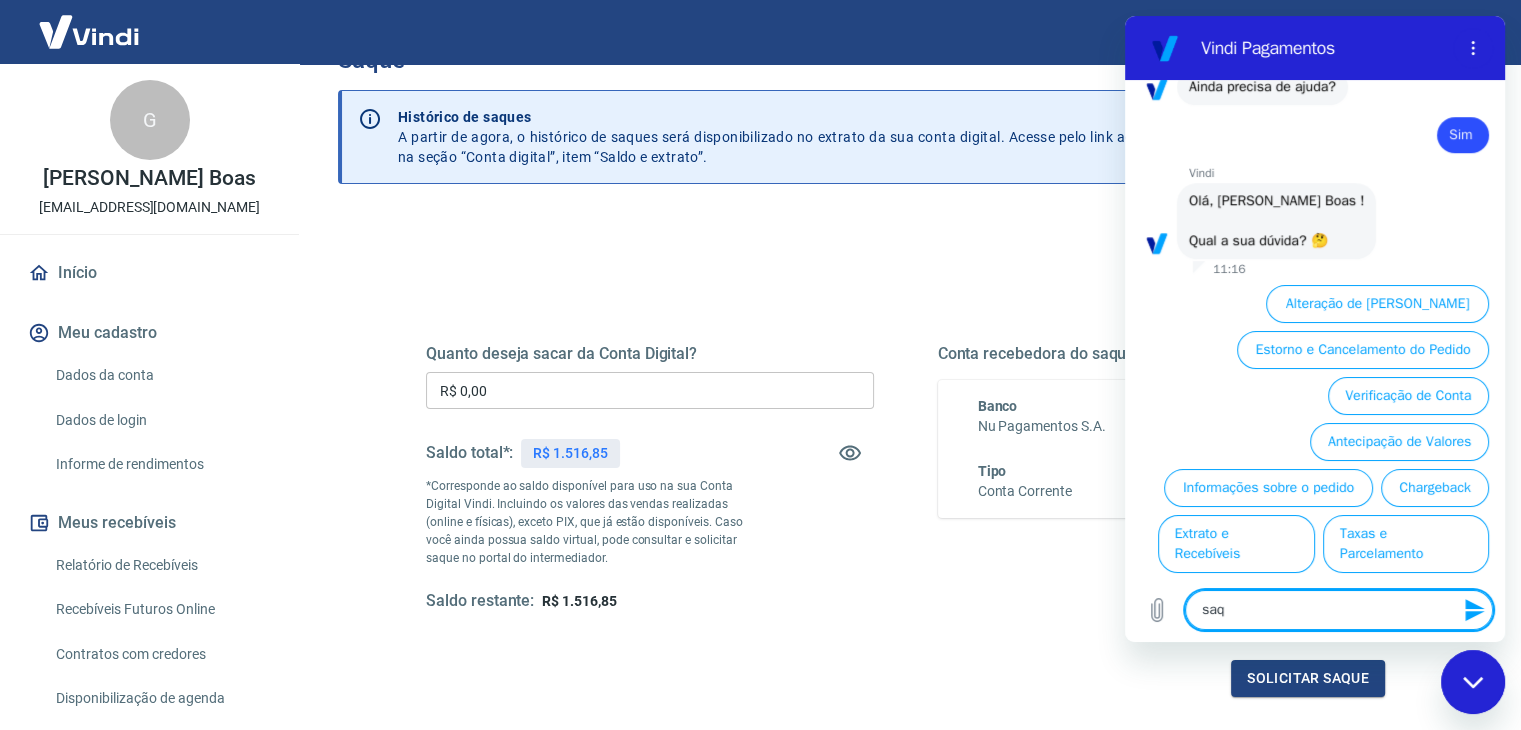 type on "saqq" 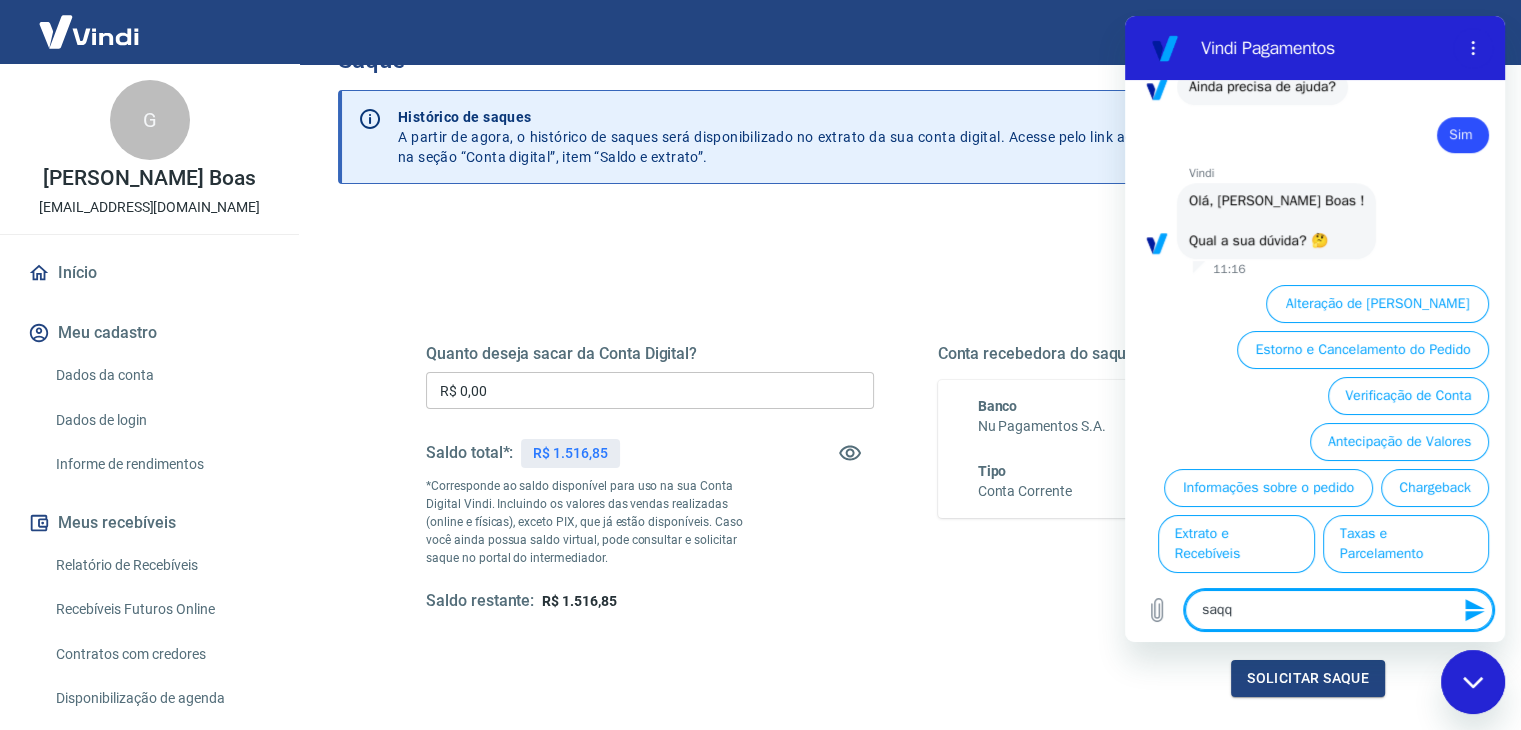 type on "saqqu" 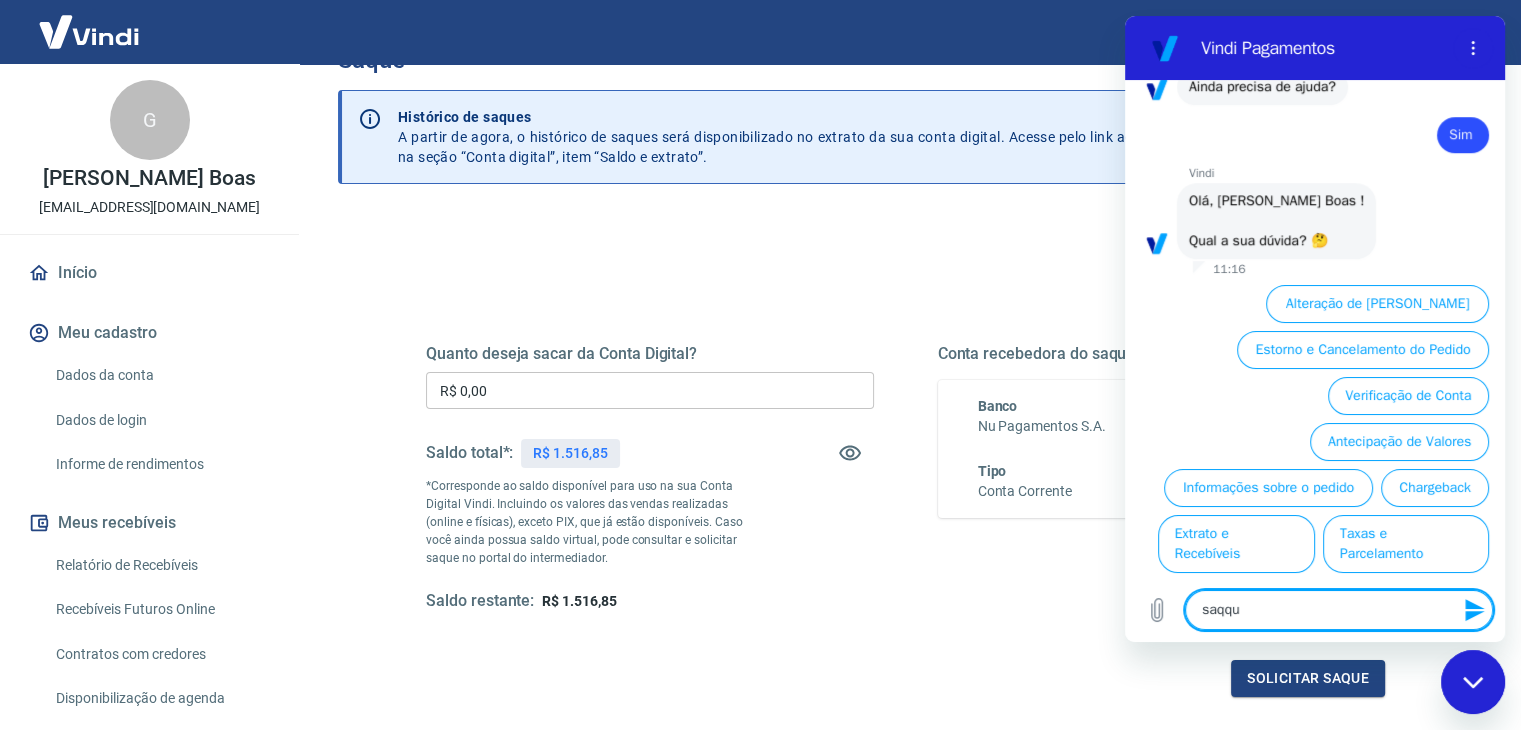type on "x" 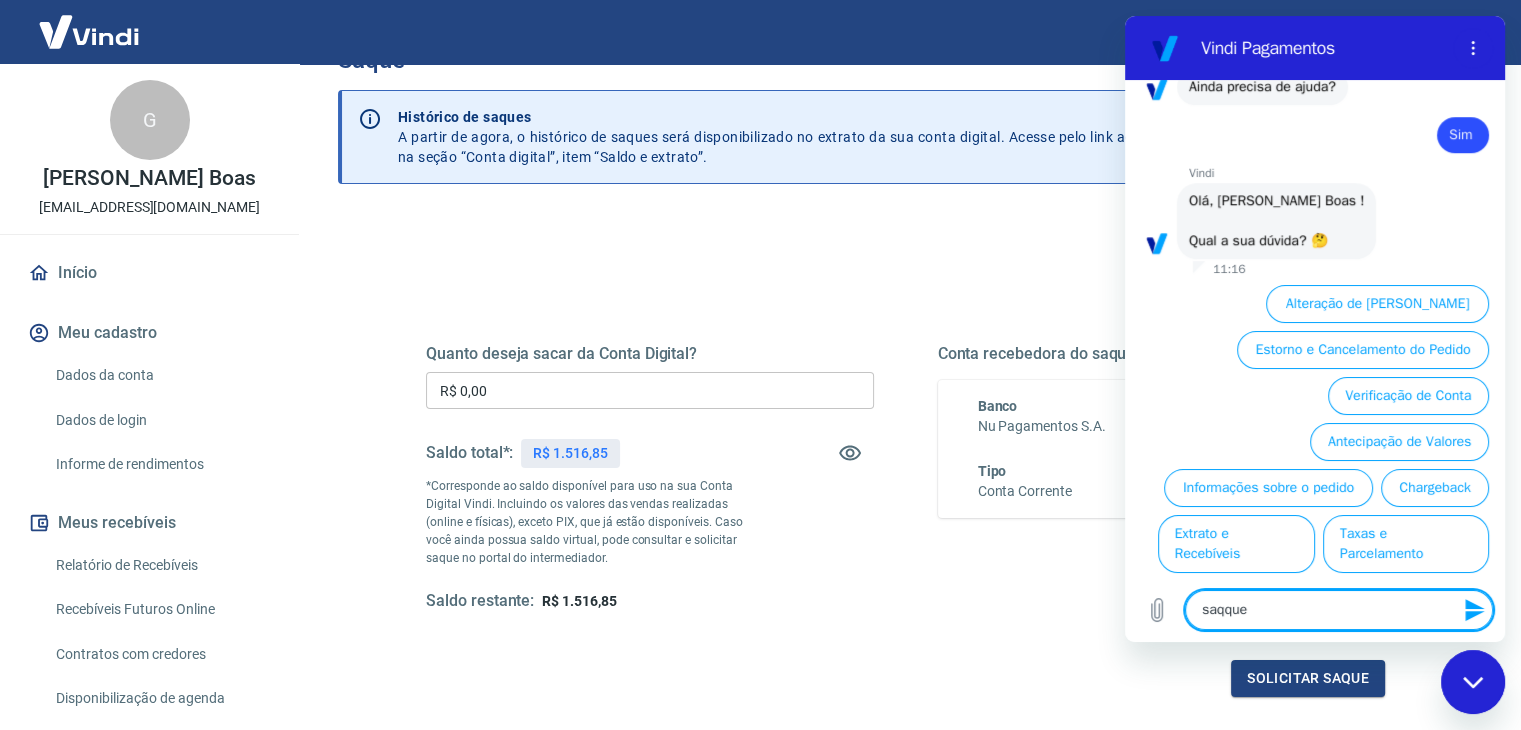type on "saqques" 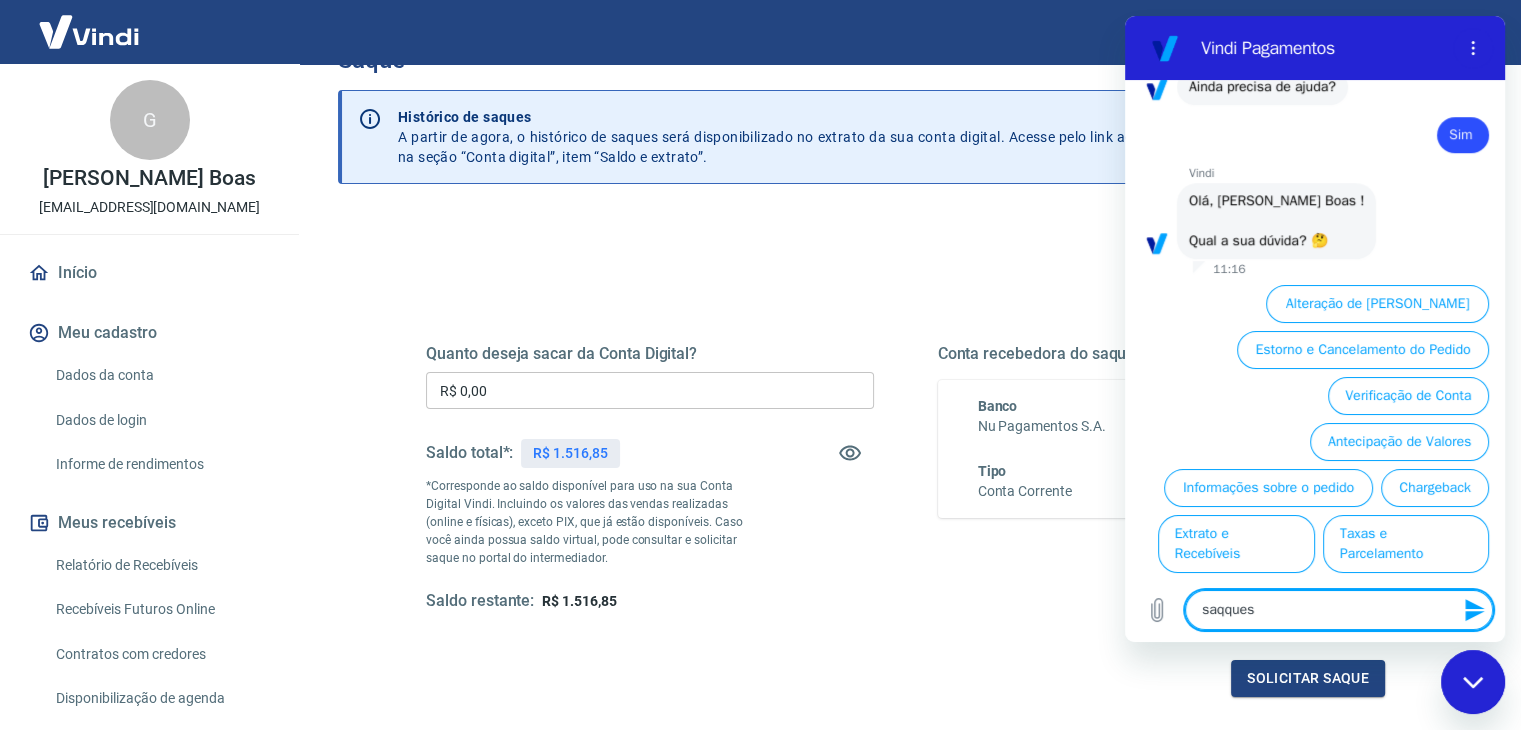 type on "saqque" 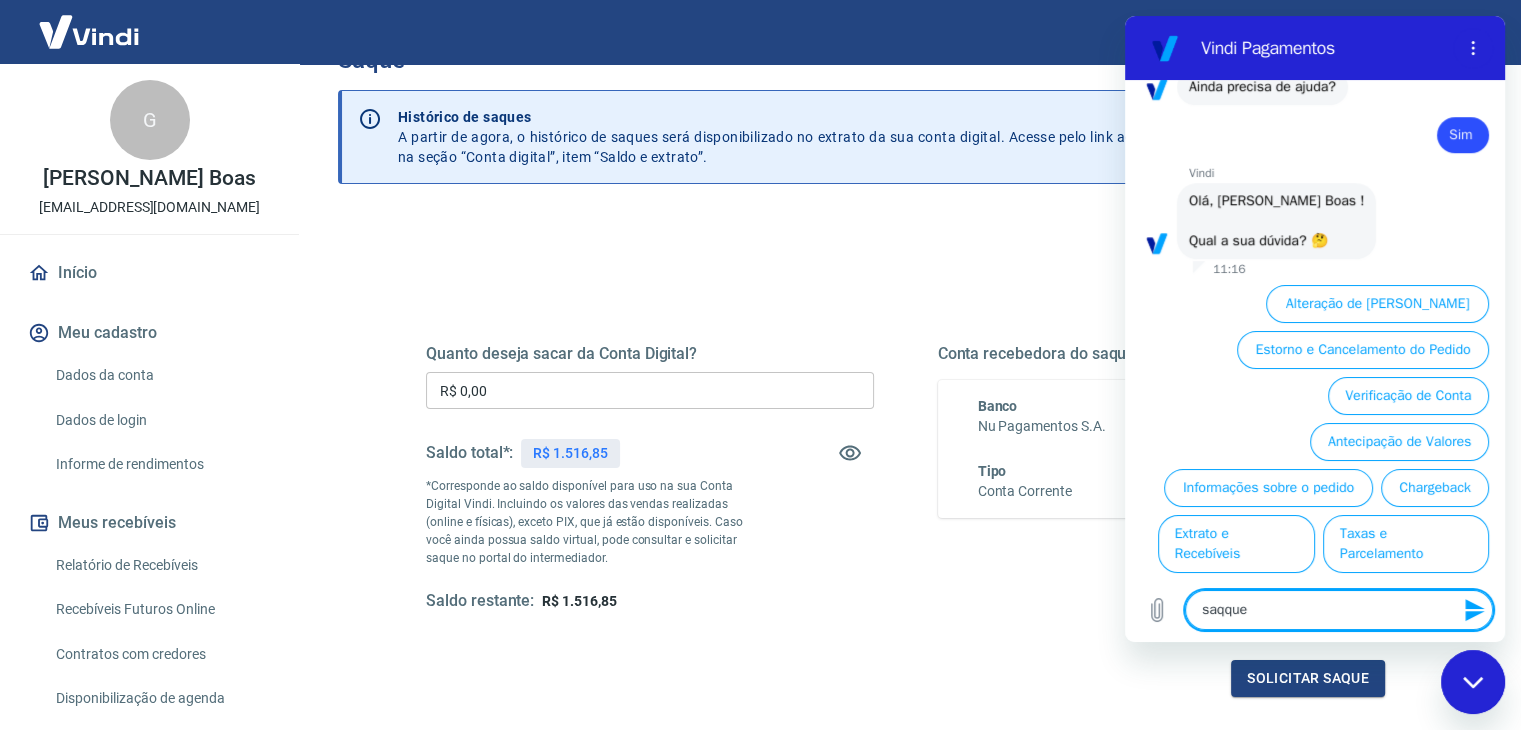 type on "saqqu" 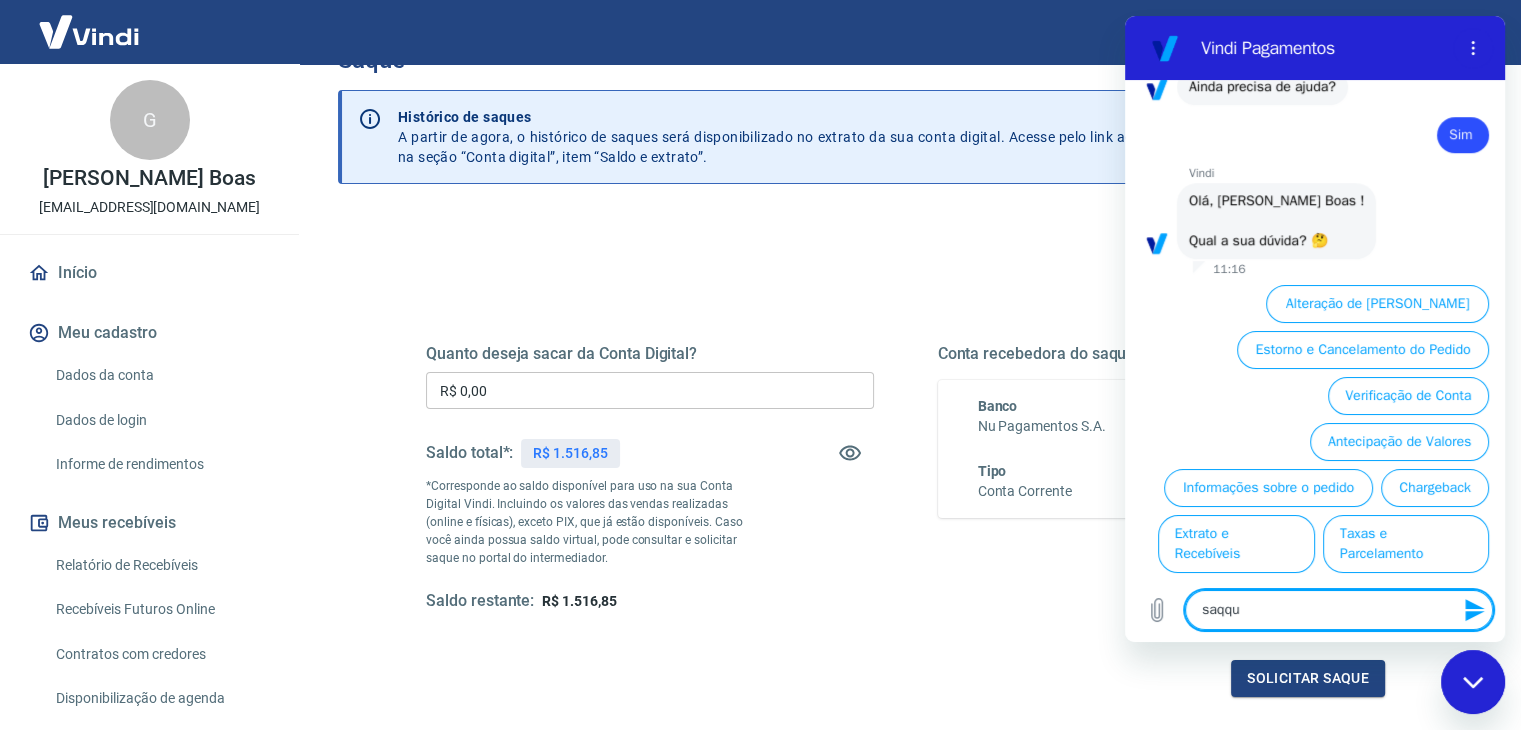 type on "saqq" 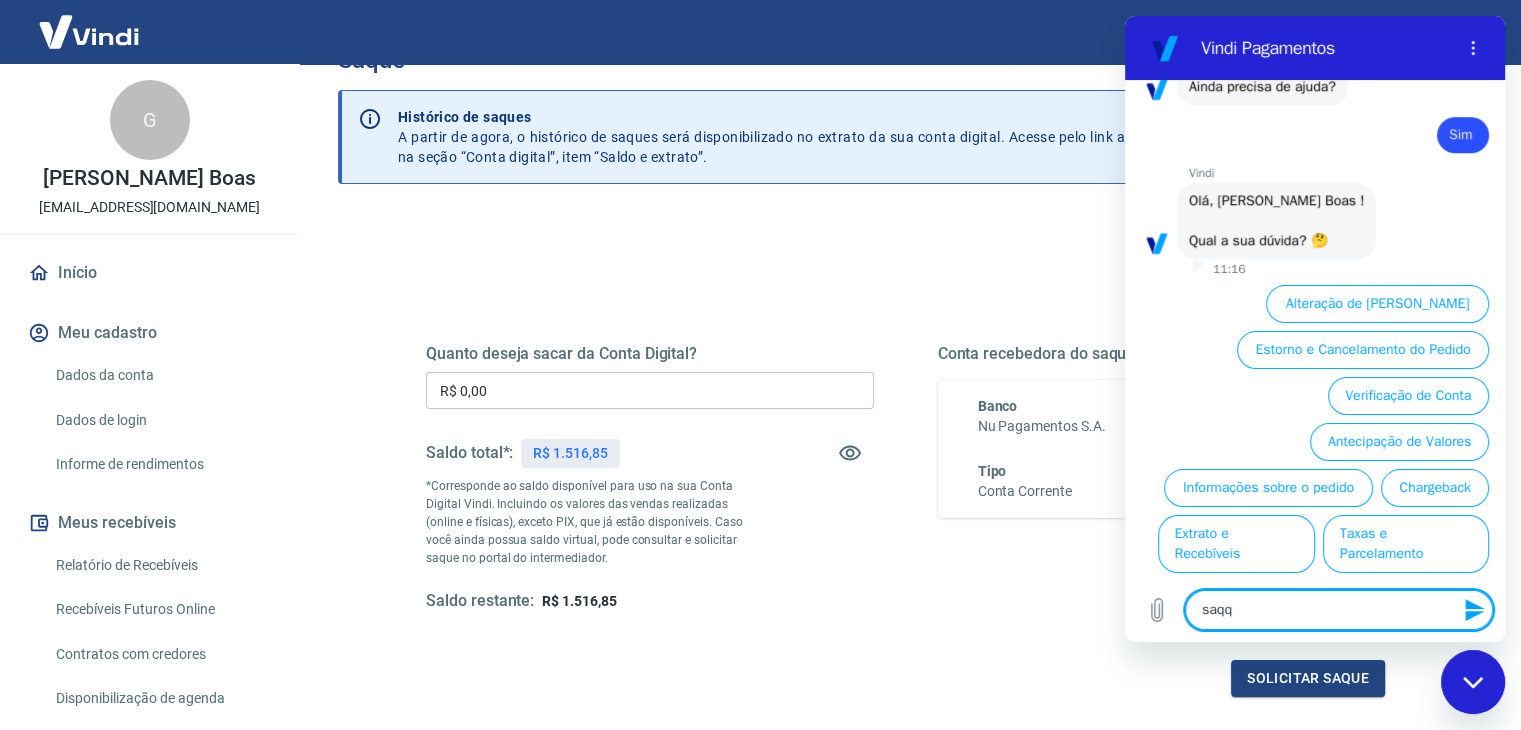 type on "saq" 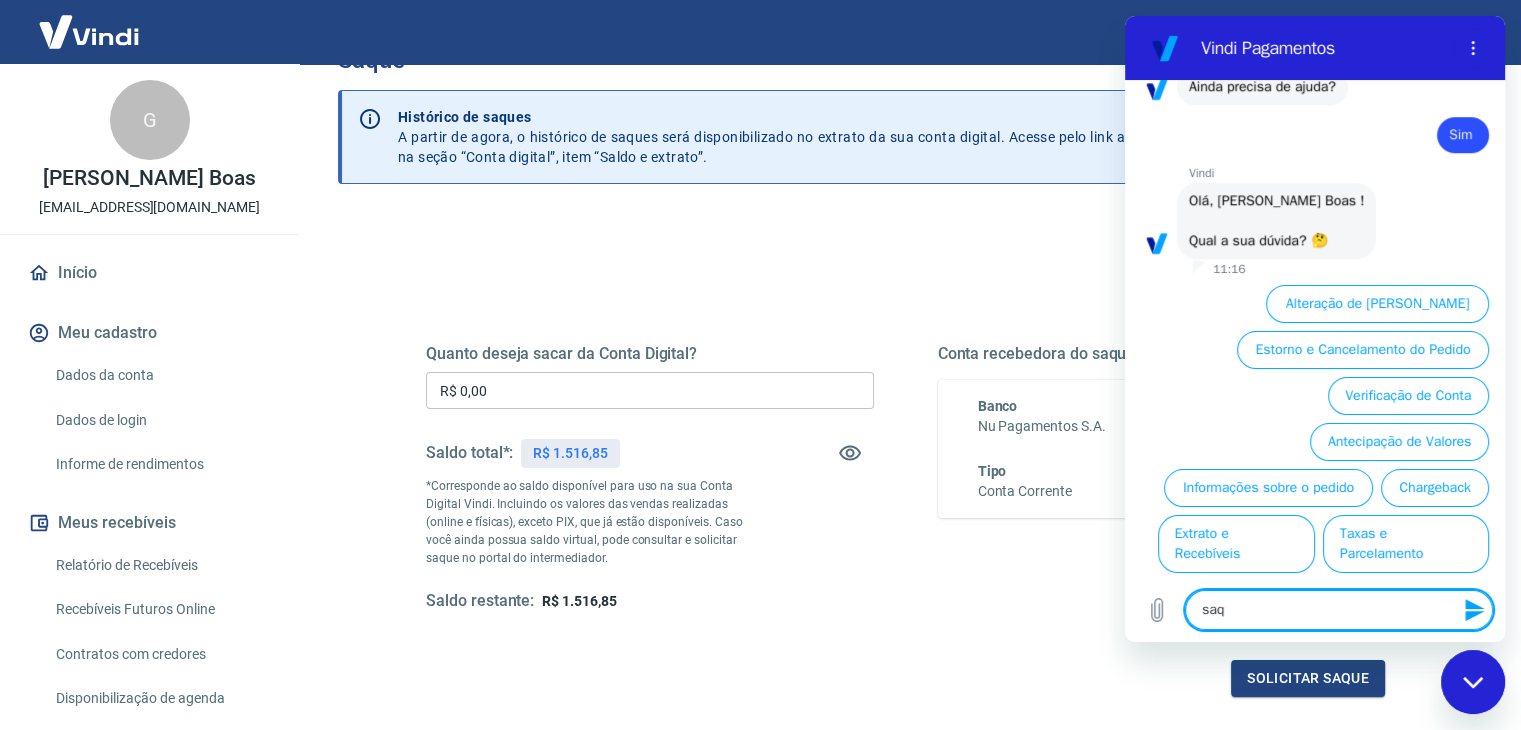 type on "sa" 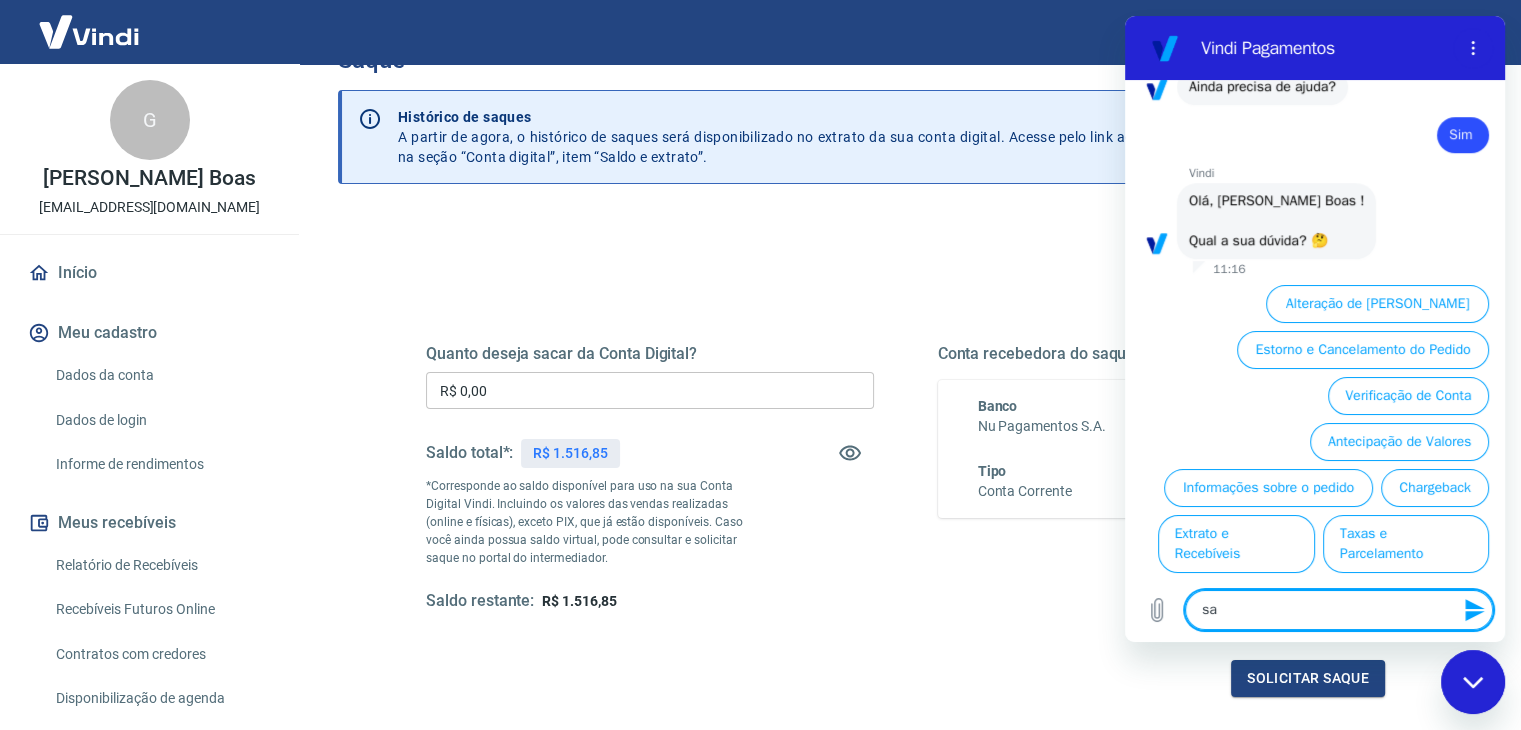 type on "saq" 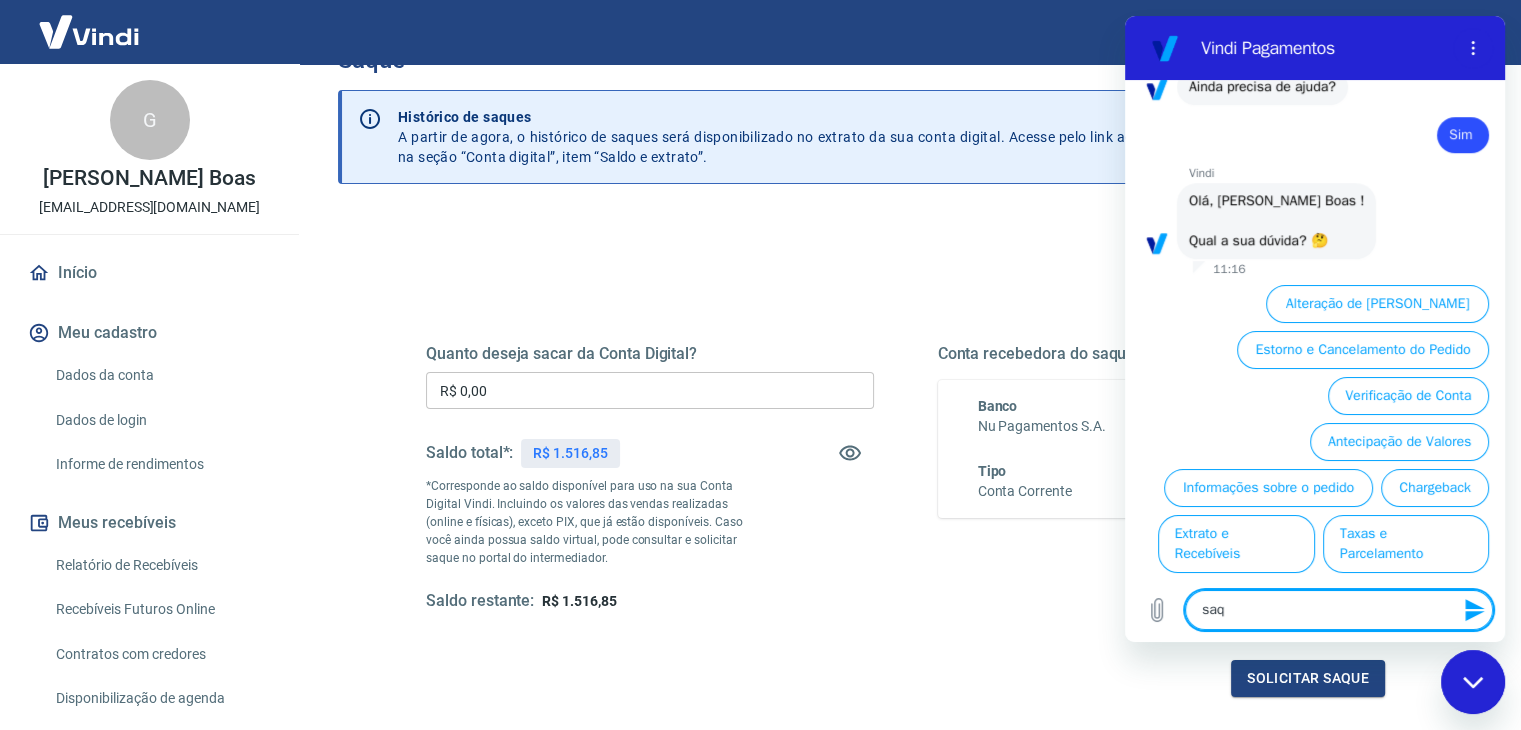 type on "saqu" 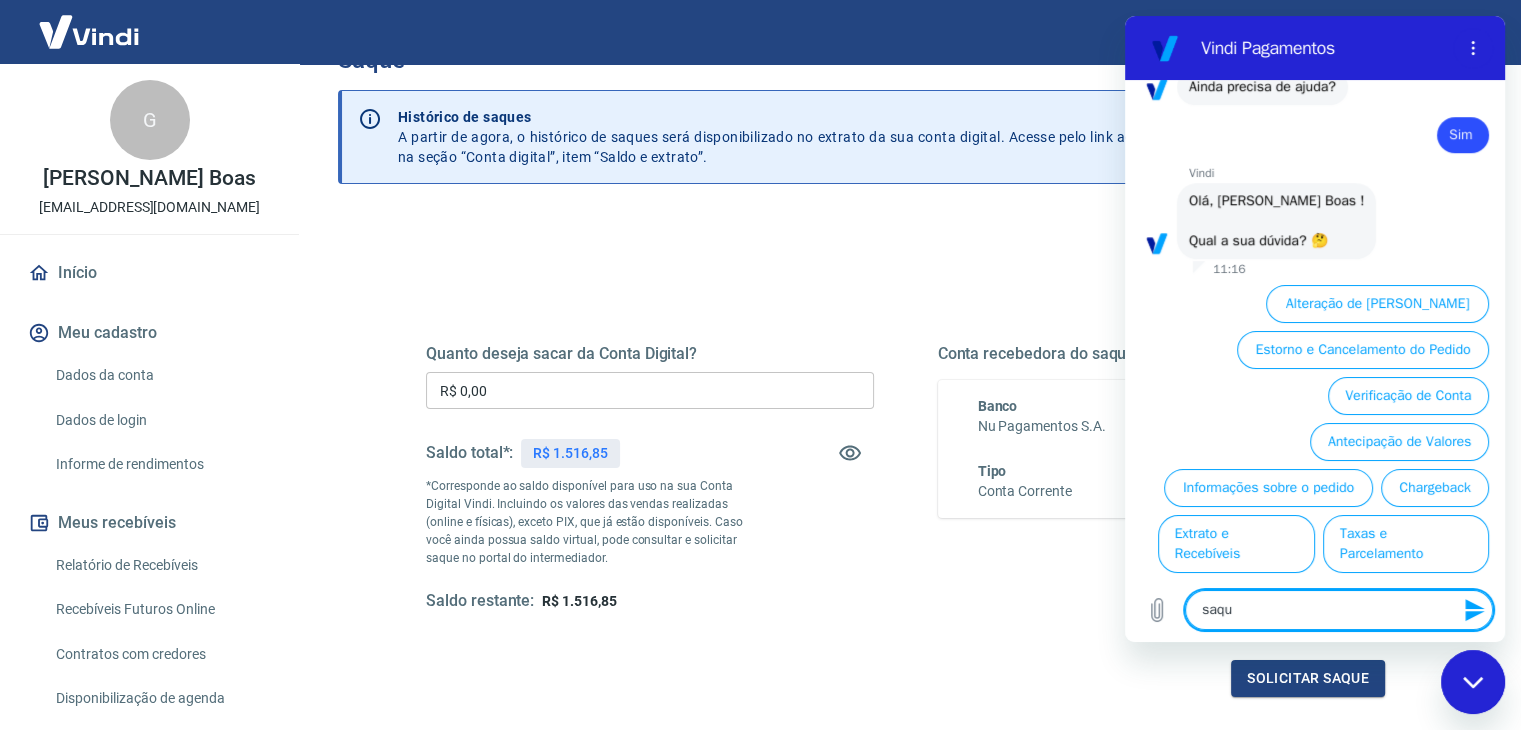 type on "saque" 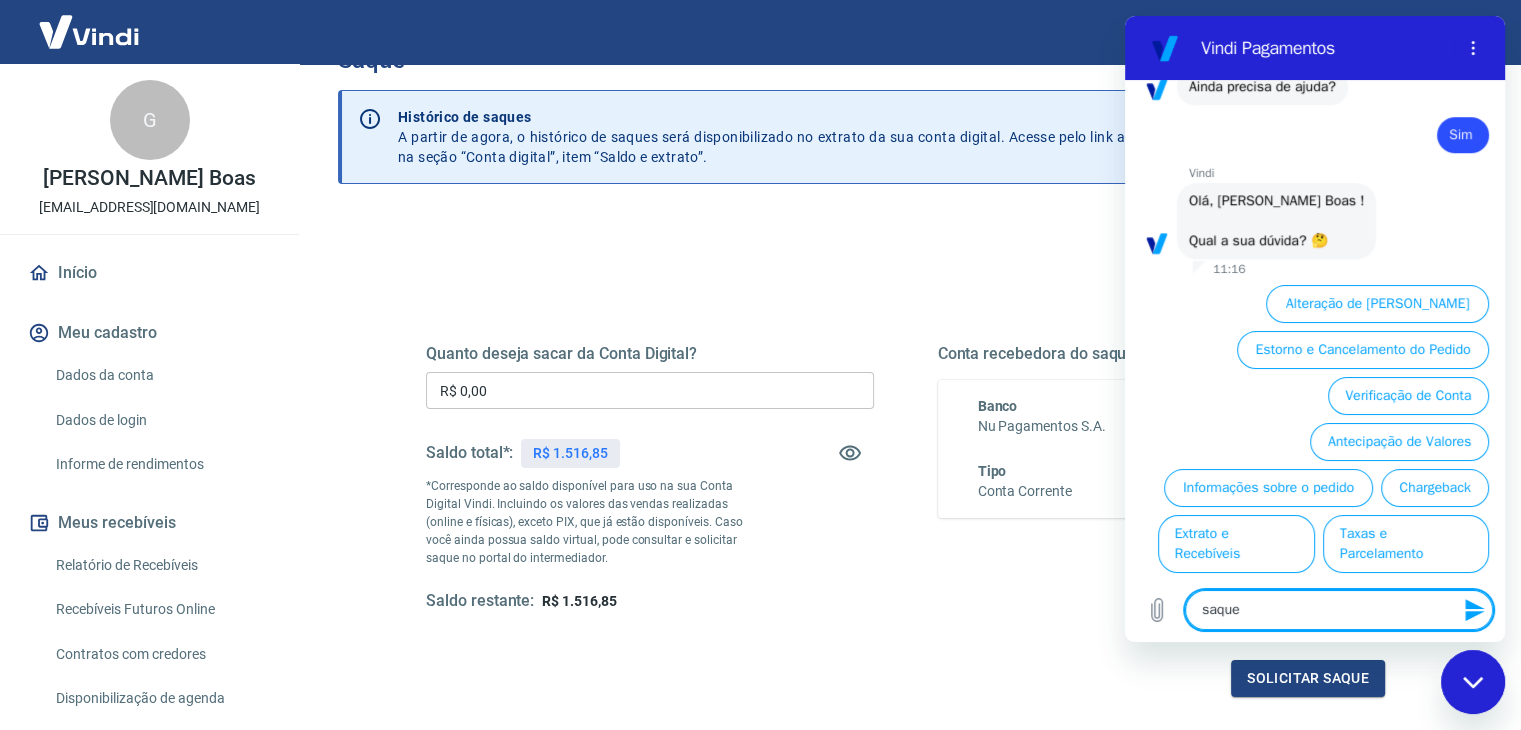 type on "saques" 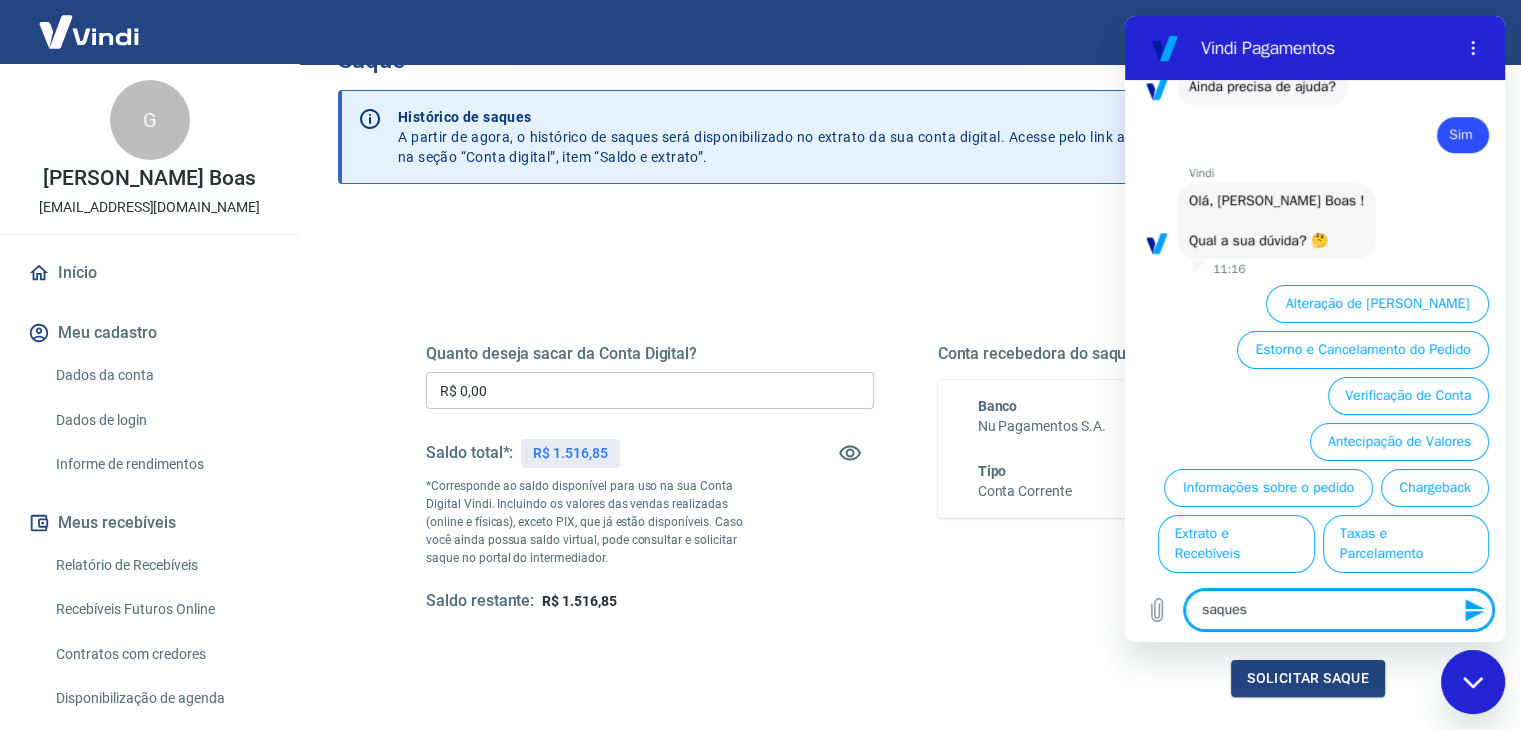 type 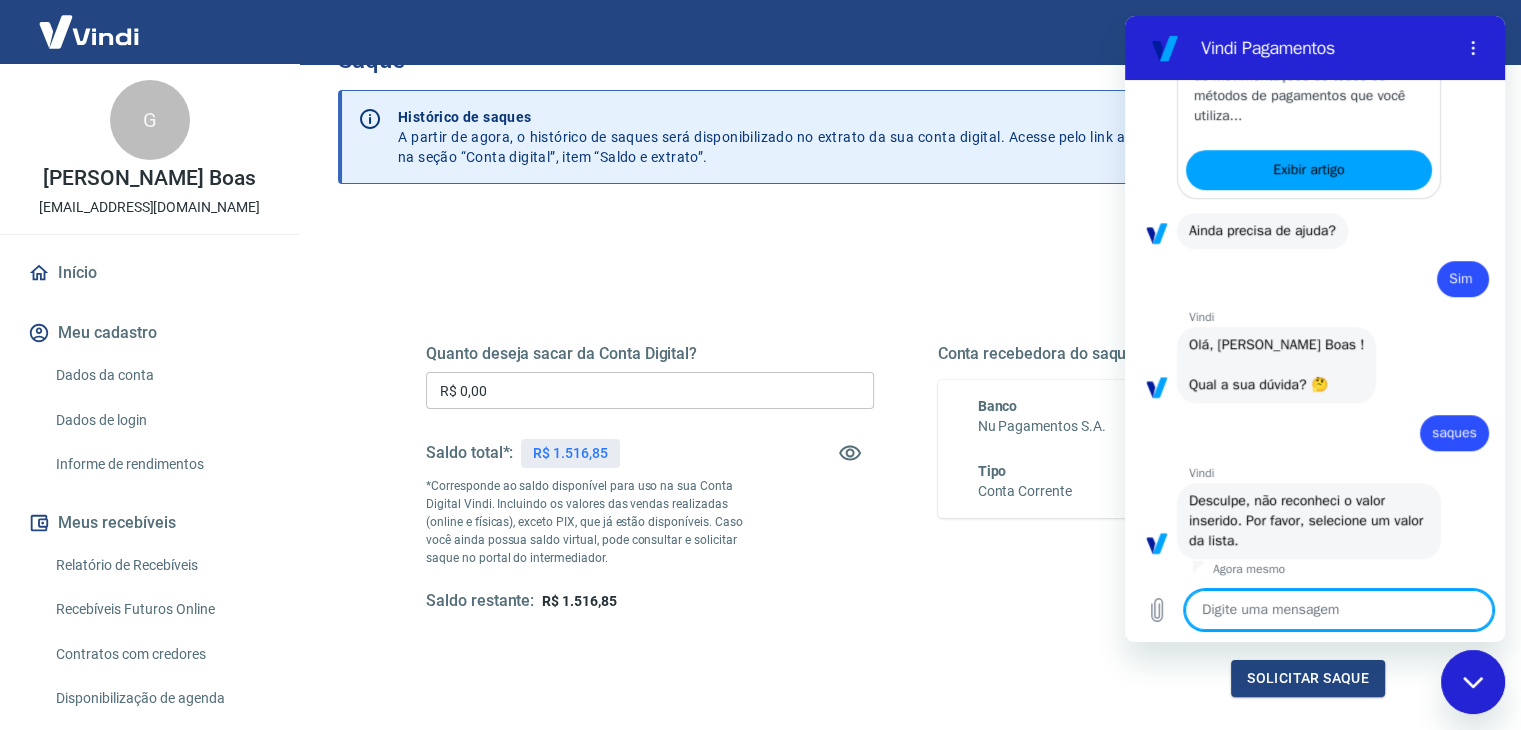 scroll, scrollTop: 1280, scrollLeft: 0, axis: vertical 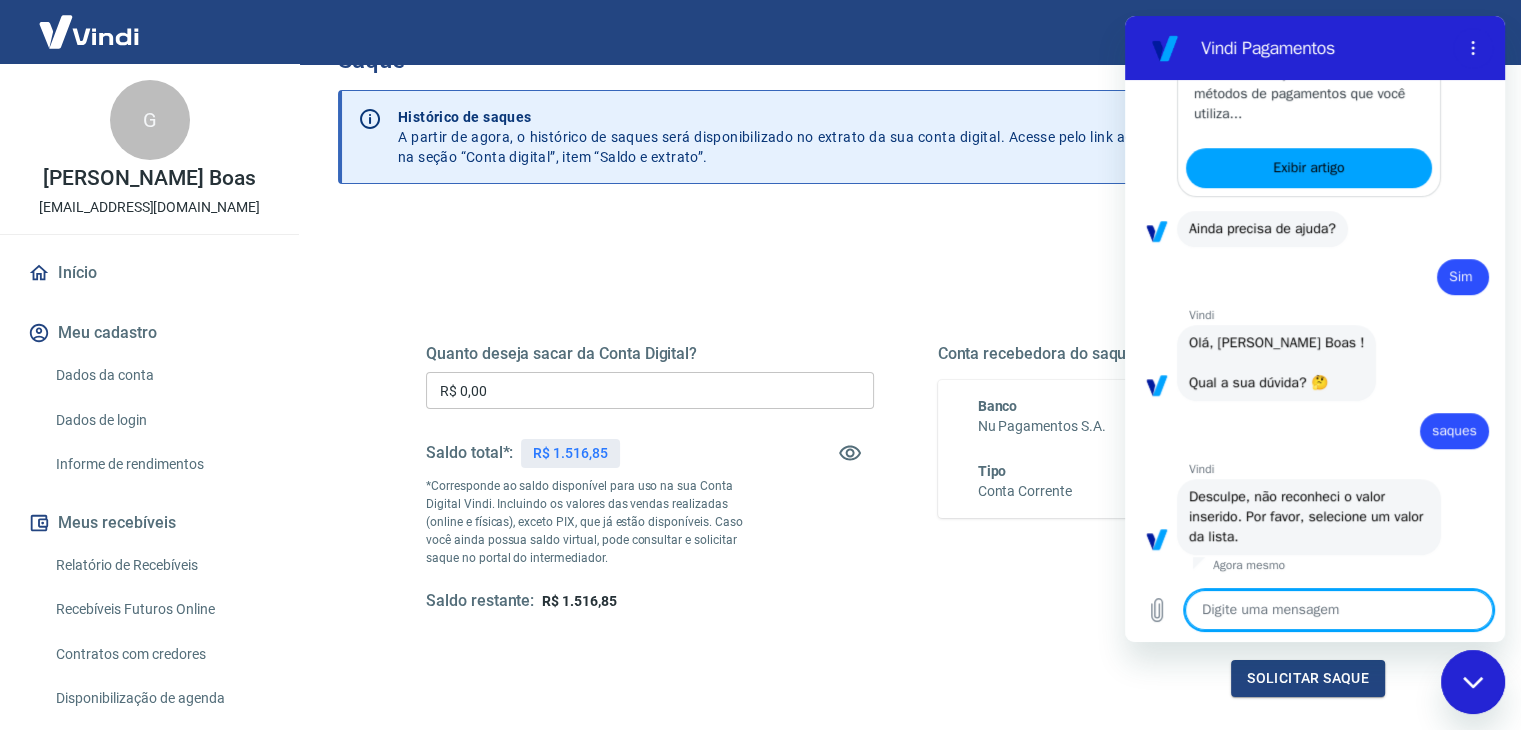 click at bounding box center [1339, 610] 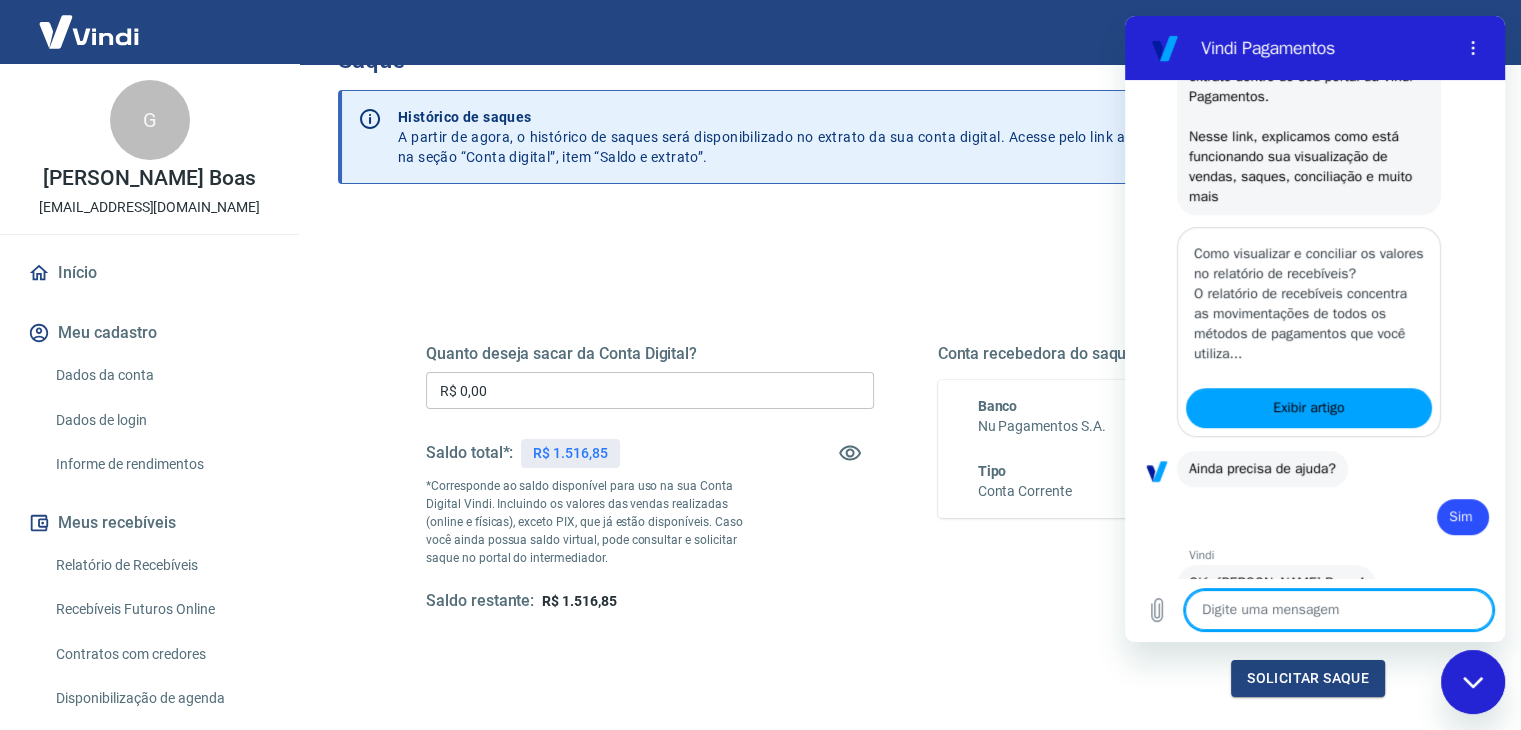 scroll, scrollTop: 984, scrollLeft: 0, axis: vertical 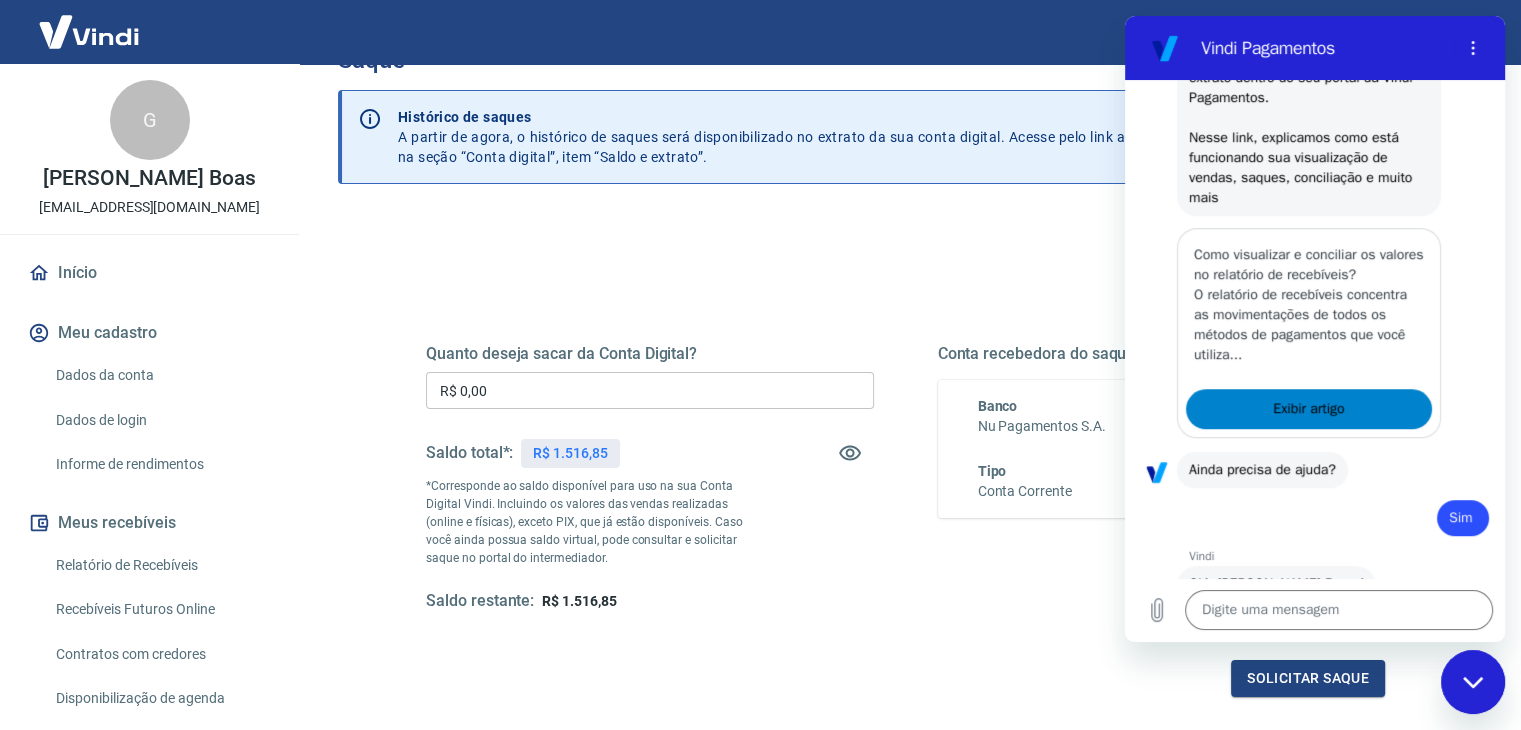 click on "Exibir artigo" at bounding box center (1308, 409) 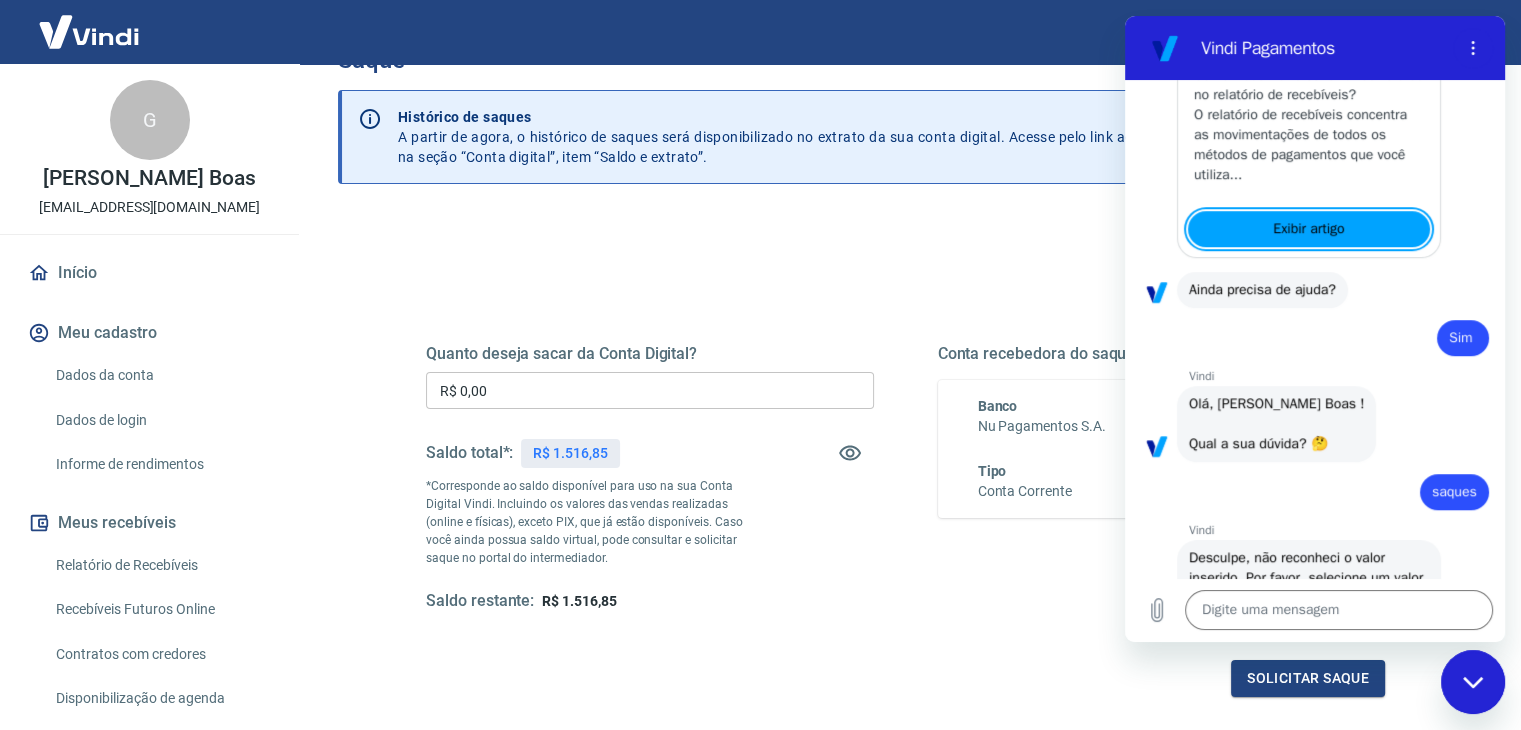 scroll, scrollTop: 1284, scrollLeft: 0, axis: vertical 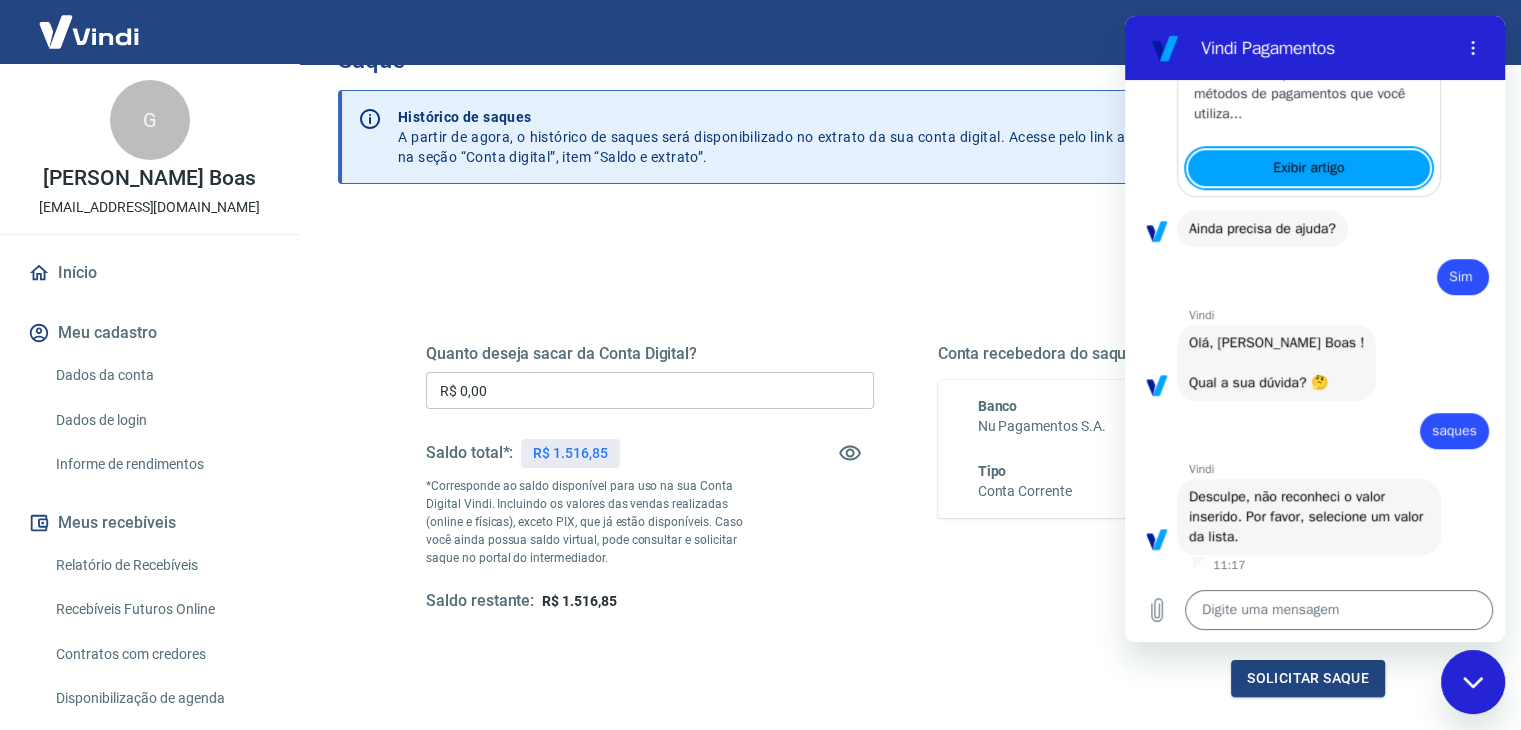 click on "Quanto deseja sacar da Conta Digital? R$ 0,00 ​ Saldo total*: R$ 1.516,85 *Corresponde ao saldo disponível para uso na sua Conta Digital Vindi. Incluindo os valores das vendas realizadas (online e físicas), exceto PIX, que já estão disponíveis. Caso você ainda possua saldo virtual, pode consultar e solicitar saque no portal do intermediador. Saldo restante: R$ 1.516,85 Conta recebedora do saque Banco Nu Pagamentos S.A. Tipo Conta Corrente Agência 0001 Conta 345459508-8 Solicitar saque" at bounding box center [905, 573] 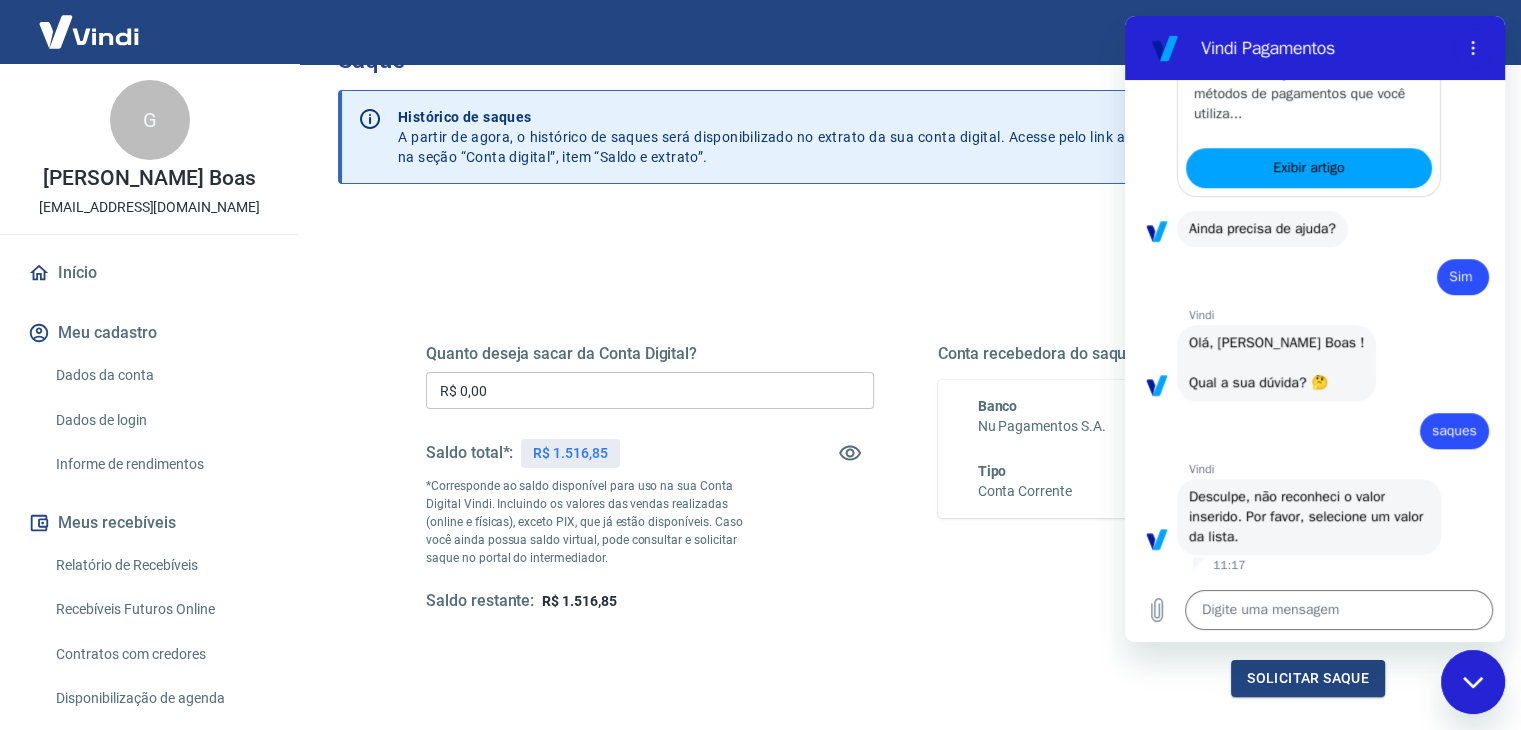 click at bounding box center (1473, 682) 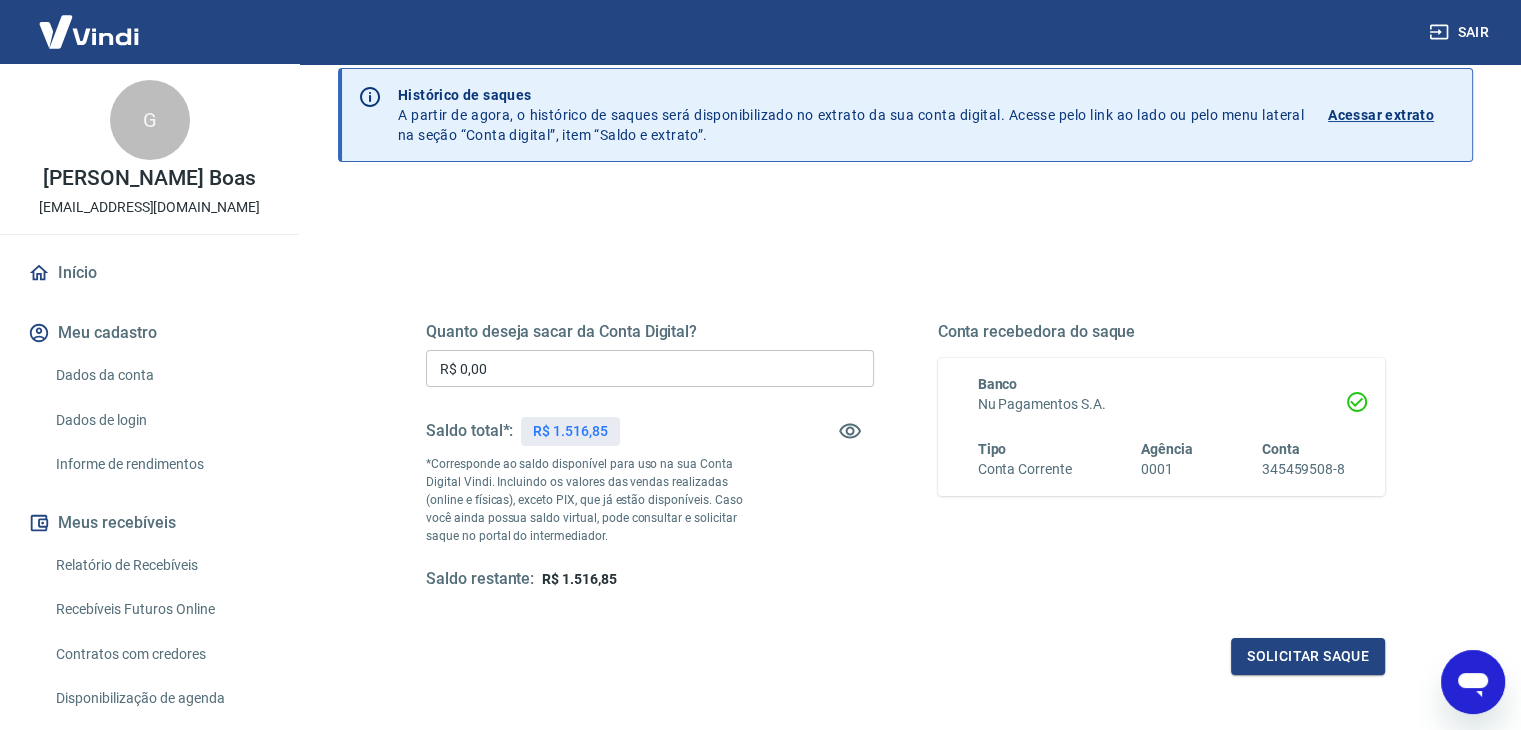 scroll, scrollTop: 0, scrollLeft: 0, axis: both 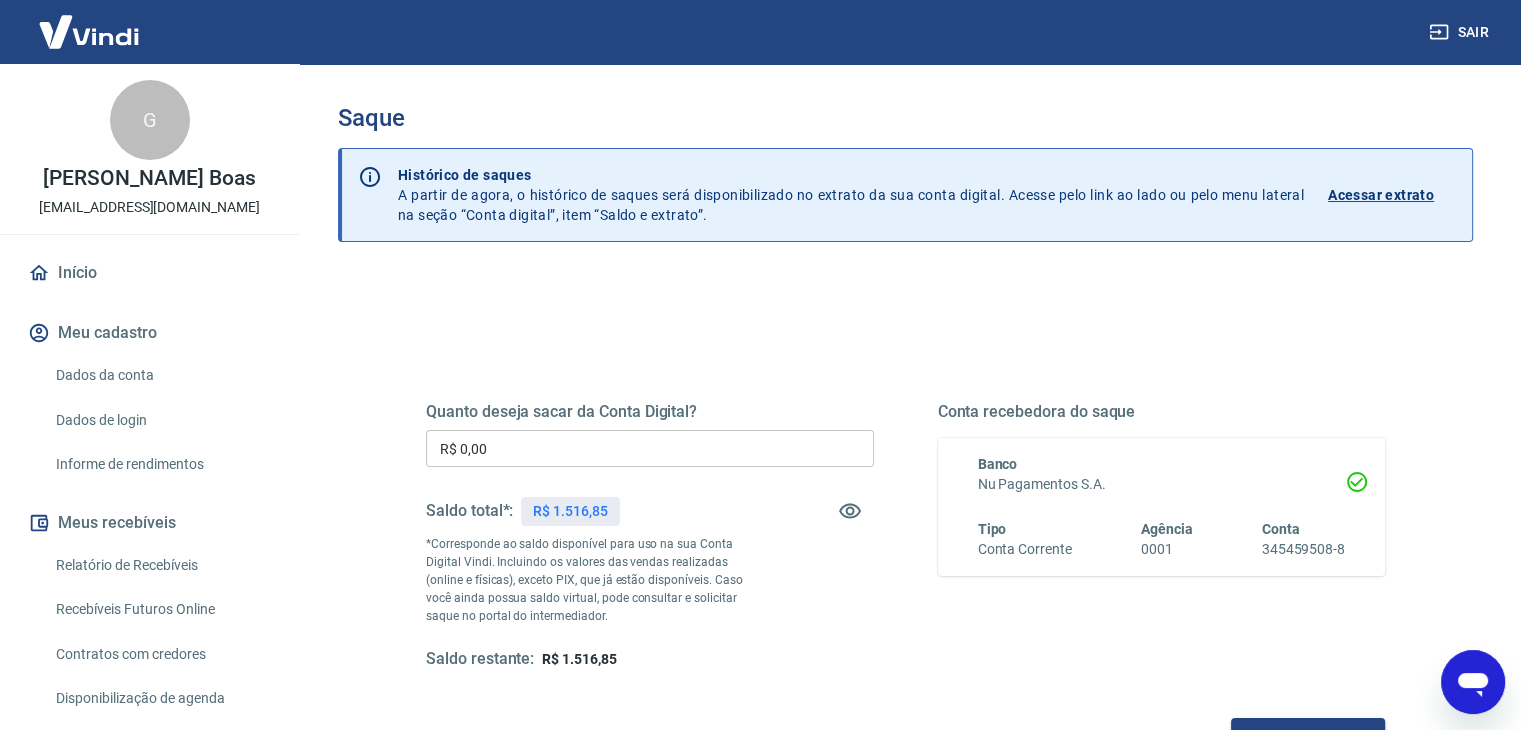 click on "Acessar extrato" at bounding box center (1381, 195) 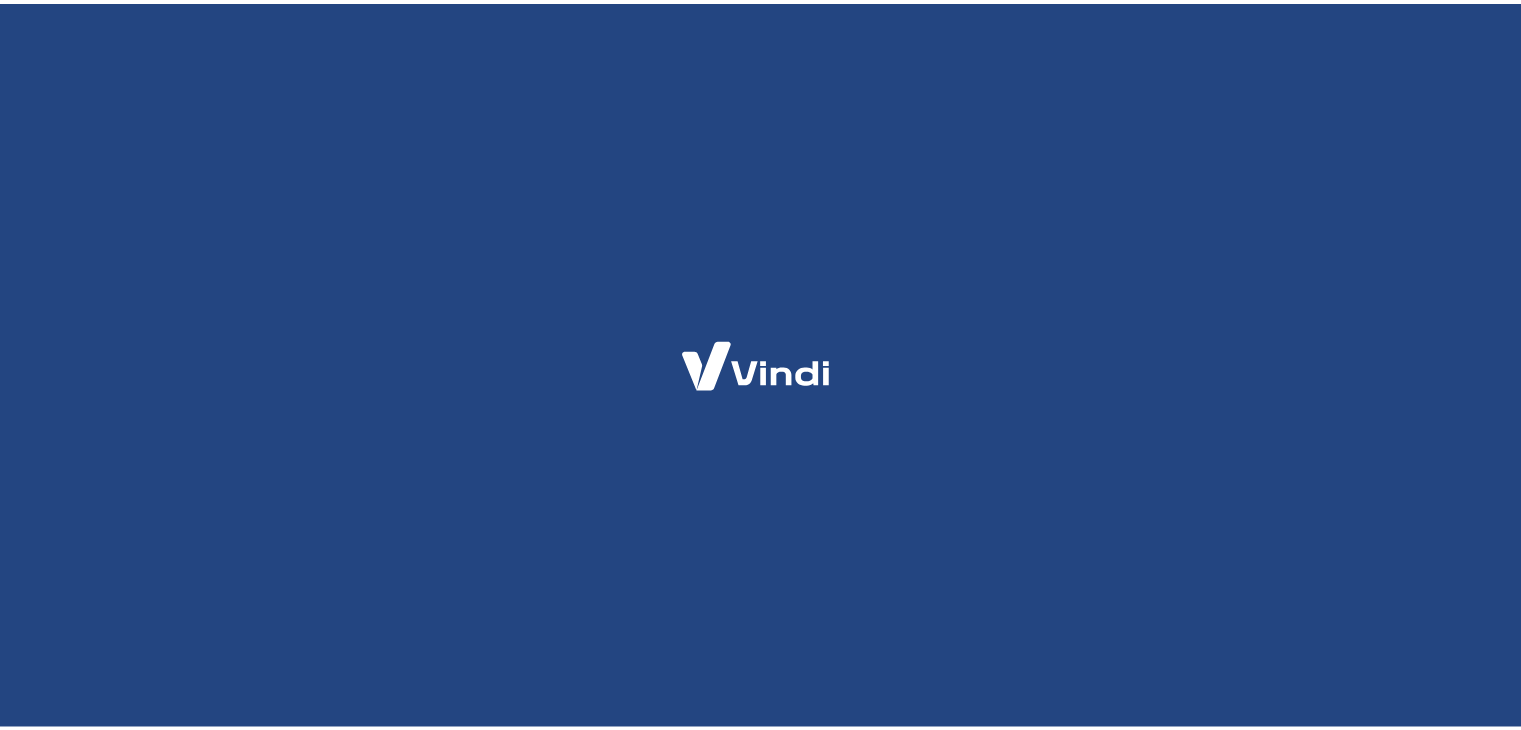 scroll, scrollTop: 0, scrollLeft: 0, axis: both 